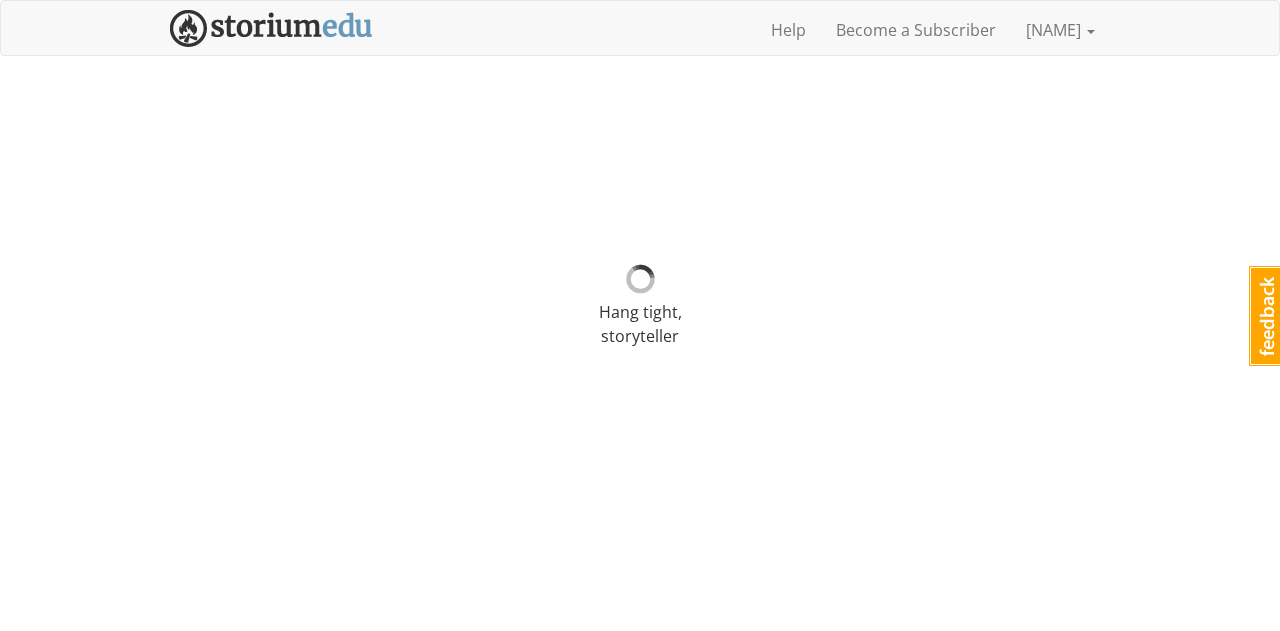 scroll, scrollTop: 0, scrollLeft: 0, axis: both 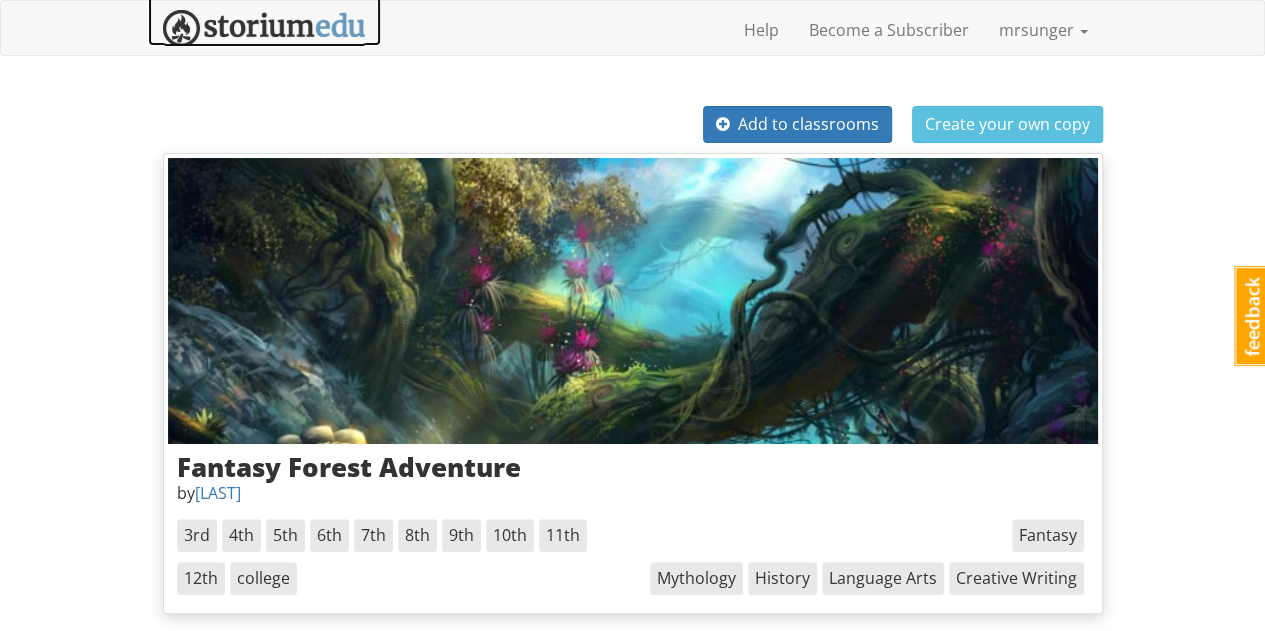 click at bounding box center [264, 28] 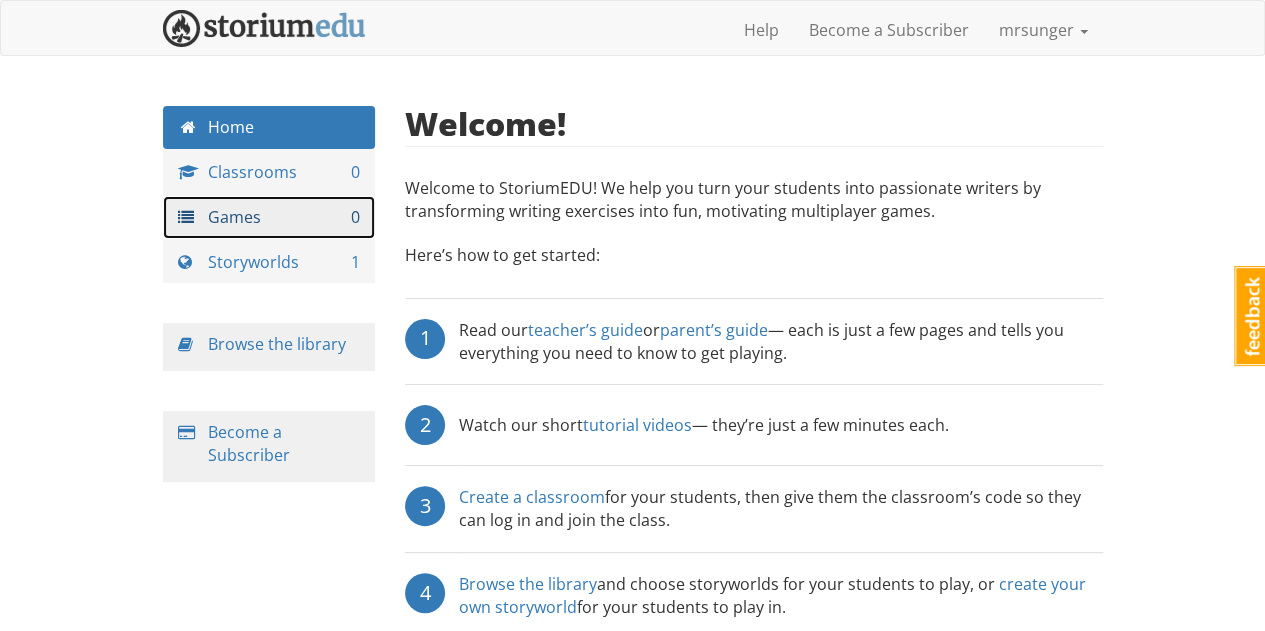 click on "Games   0" at bounding box center (269, 217) 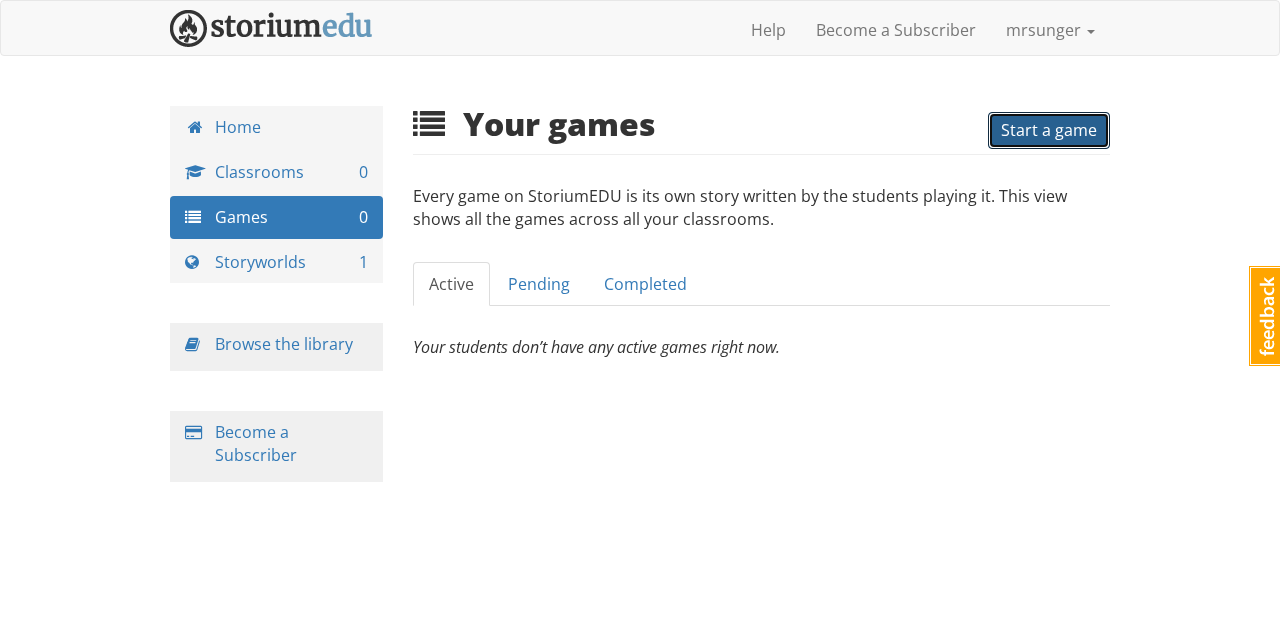 click on "Start a game" at bounding box center (1049, 130) 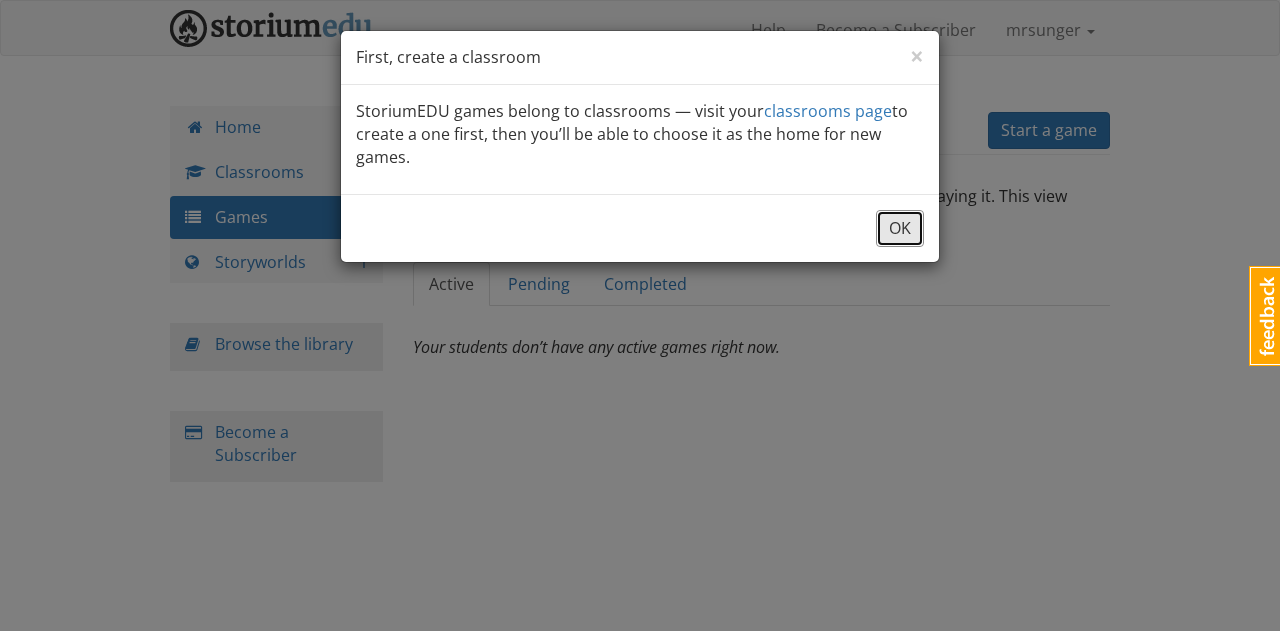 click on "OK" at bounding box center [900, 228] 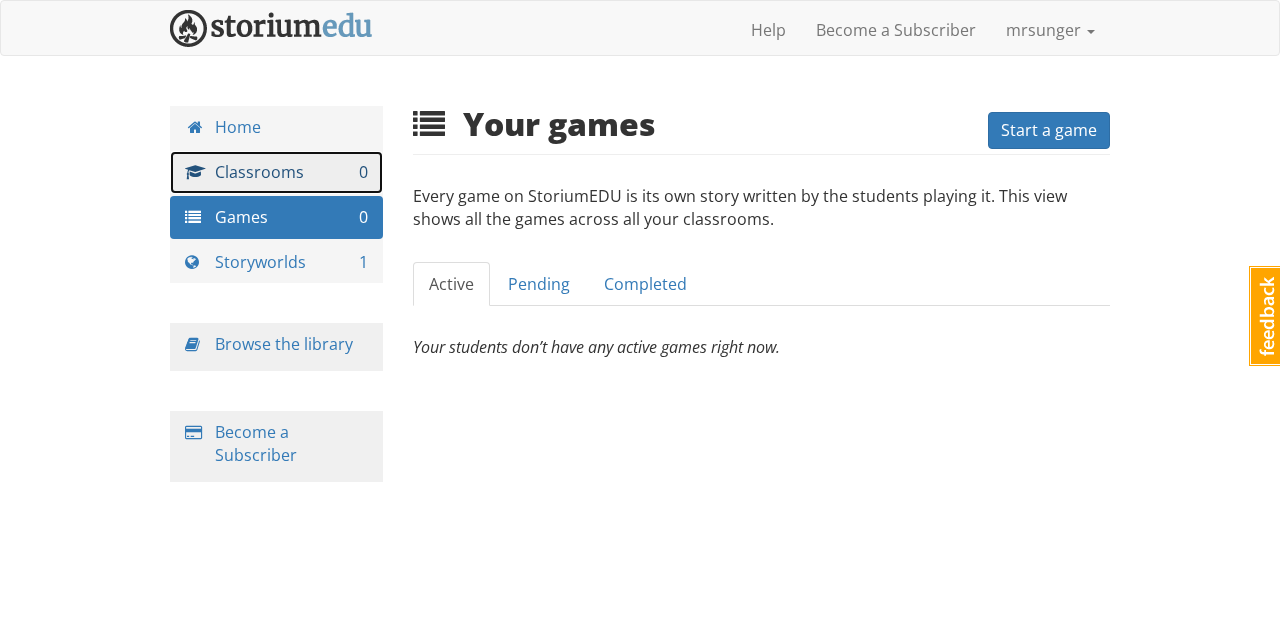 click on "Classrooms   0" at bounding box center [276, 172] 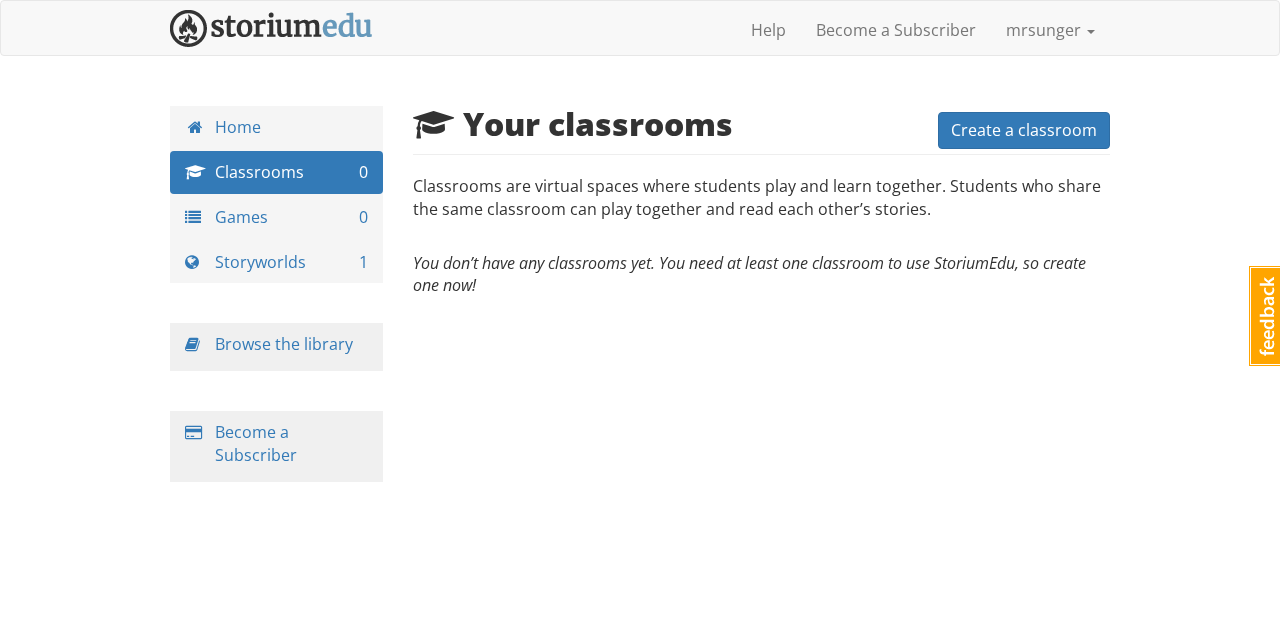 click on "Your classrooms Create a classroom Classrooms are virtual spaces where students play and learn together. Students who share the same classroom can play together and read each other’s stories. You don’t have any classrooms yet. You need at least one classroom to use StoriumEdu, so create one now!" at bounding box center [762, 201] 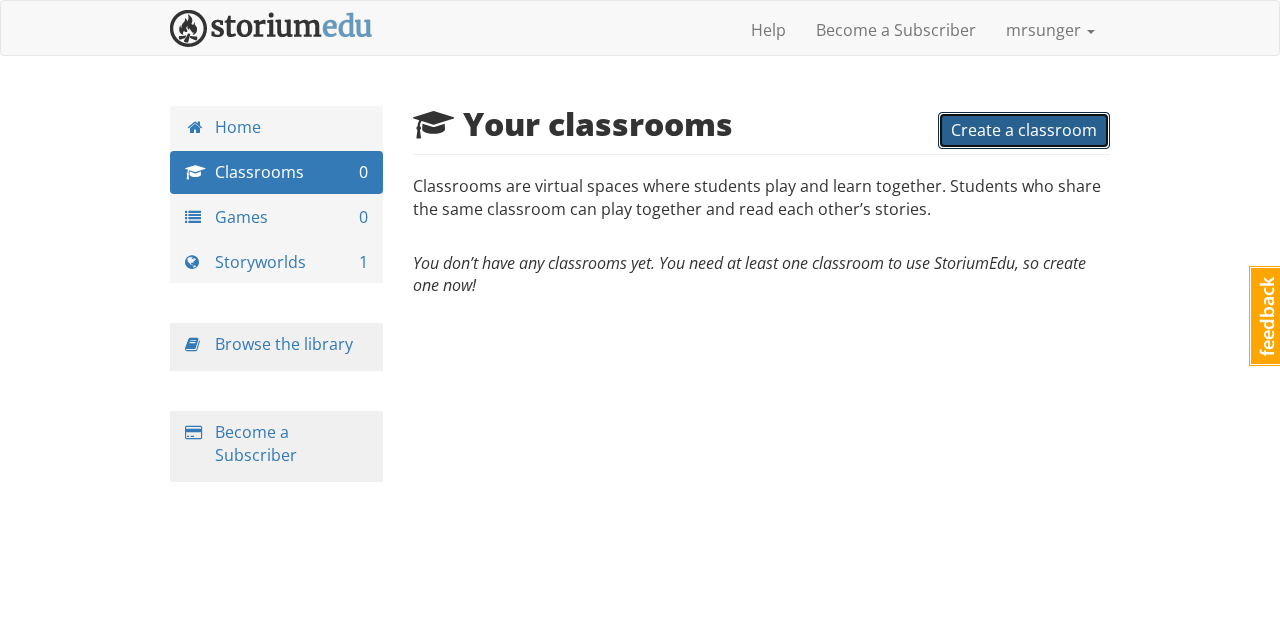 click on "Create a classroom" at bounding box center [1024, 130] 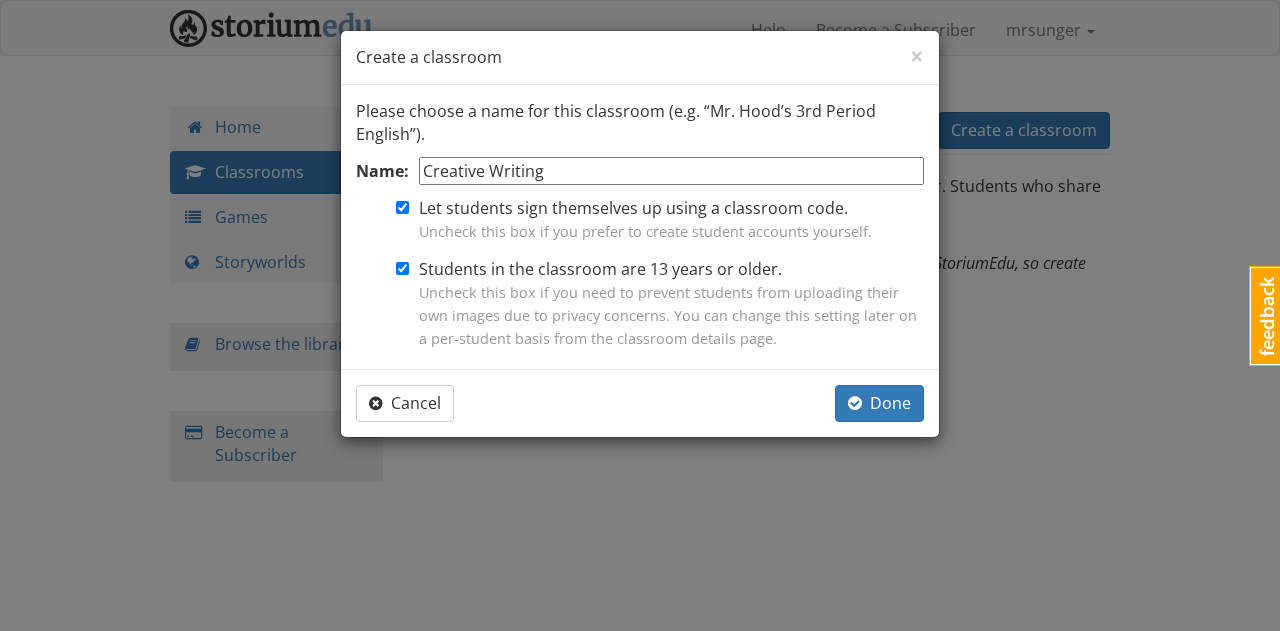 type on "Creative Writing" 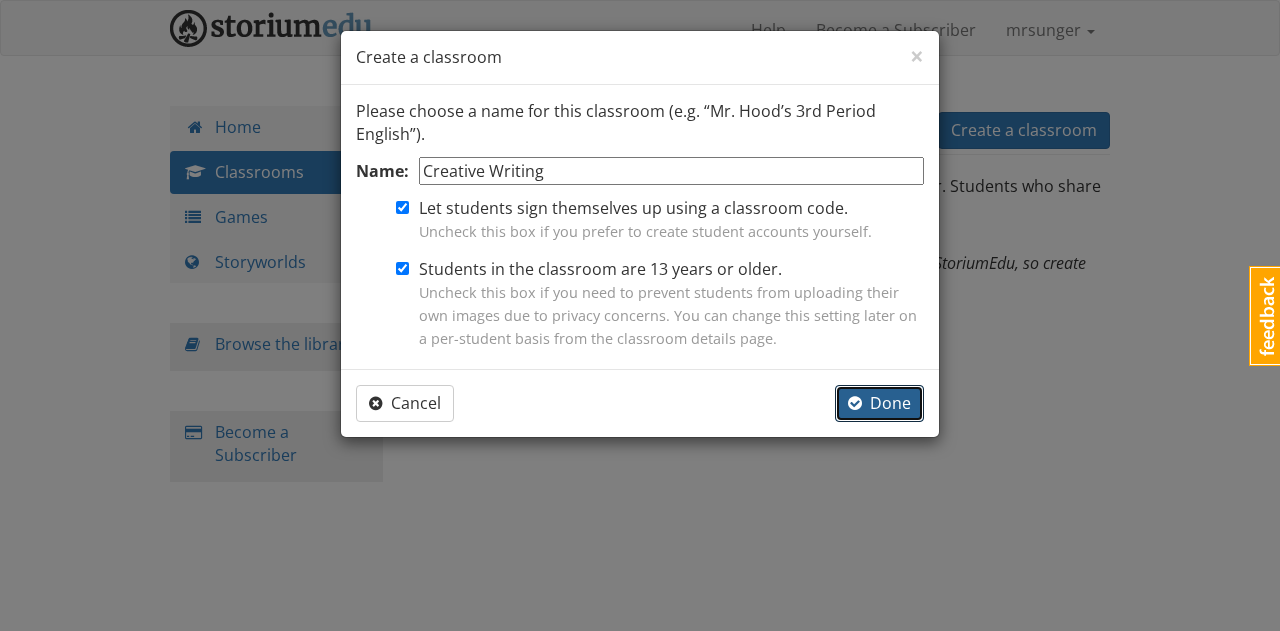 click on "Done" at bounding box center [879, 403] 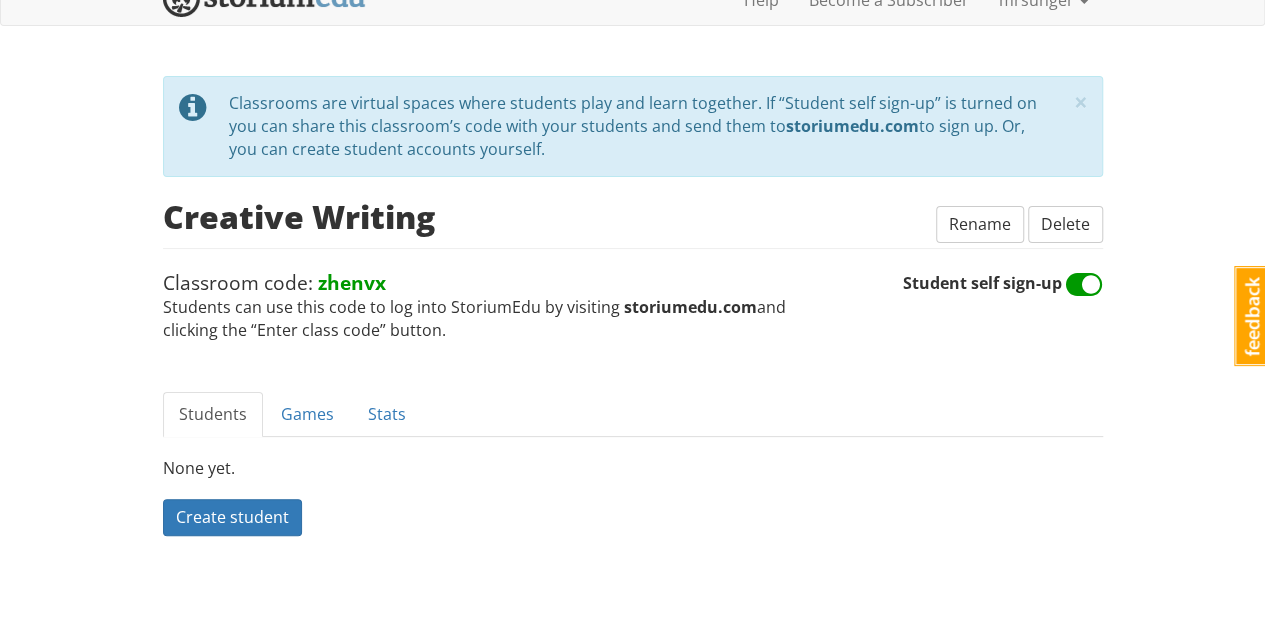 scroll, scrollTop: 30, scrollLeft: 0, axis: vertical 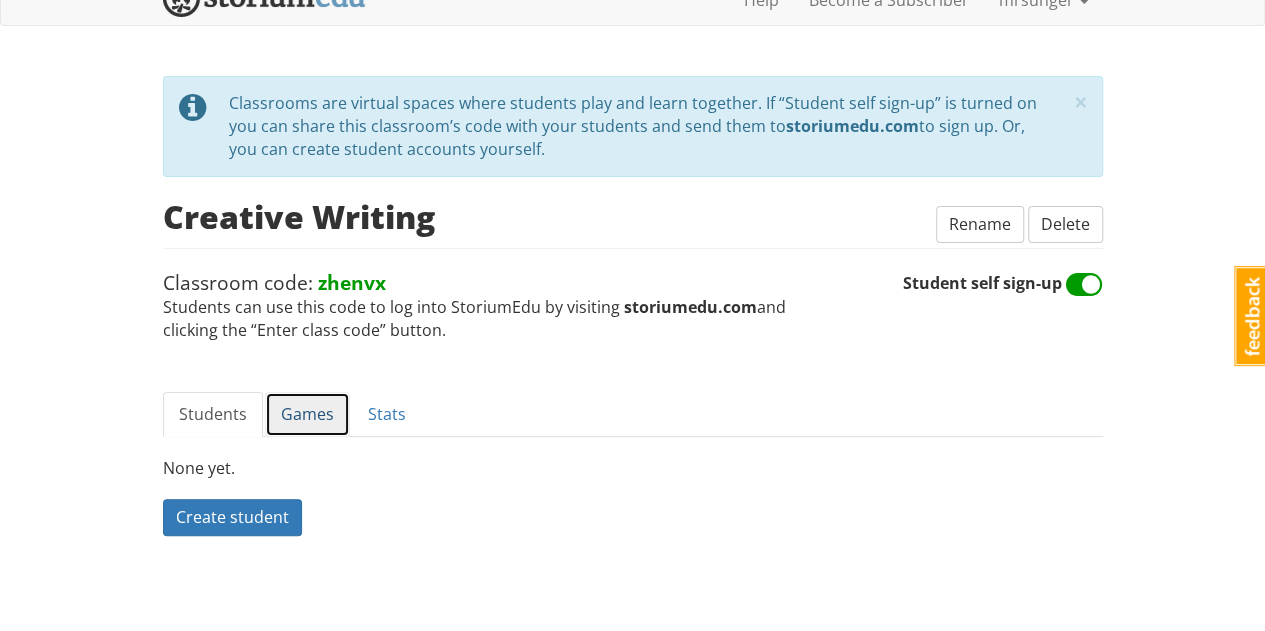 click on "Games" at bounding box center [307, 414] 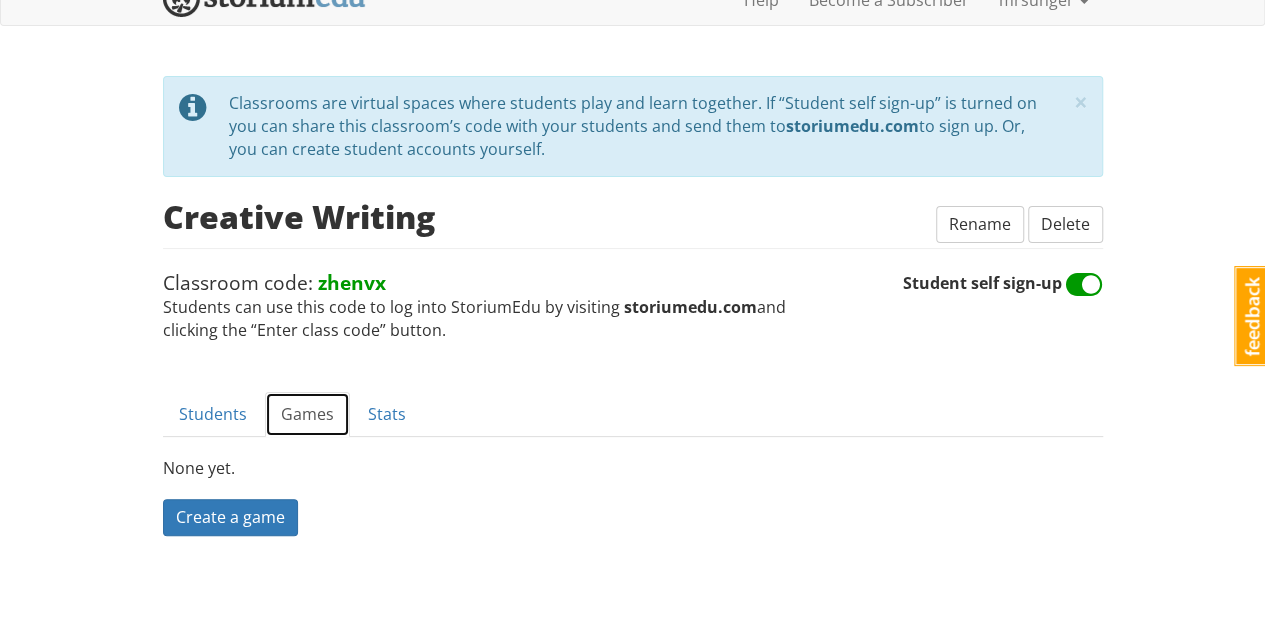 scroll, scrollTop: 30, scrollLeft: 0, axis: vertical 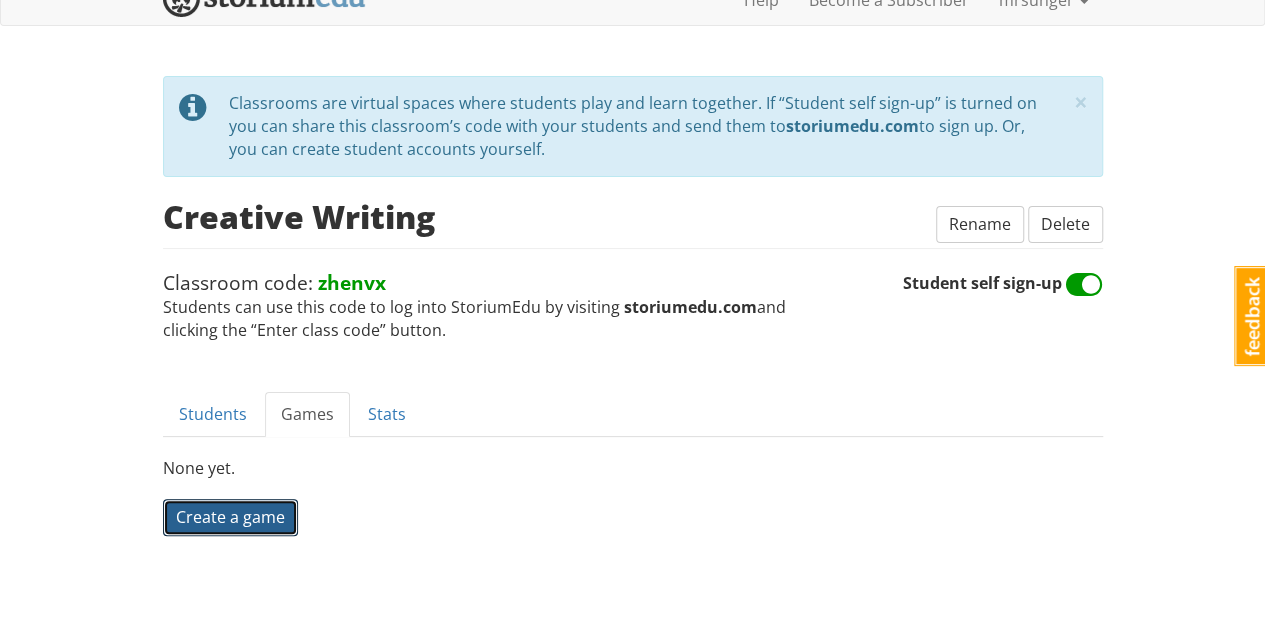 click on "Create a game" at bounding box center [230, 517] 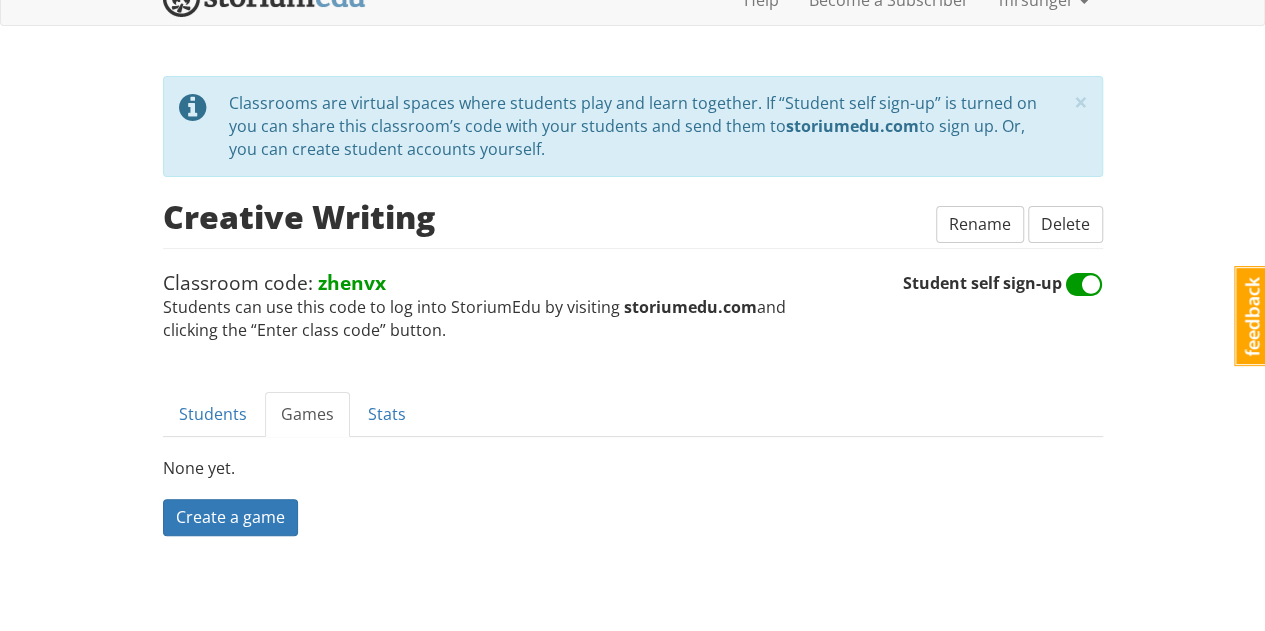 scroll, scrollTop: 0, scrollLeft: 0, axis: both 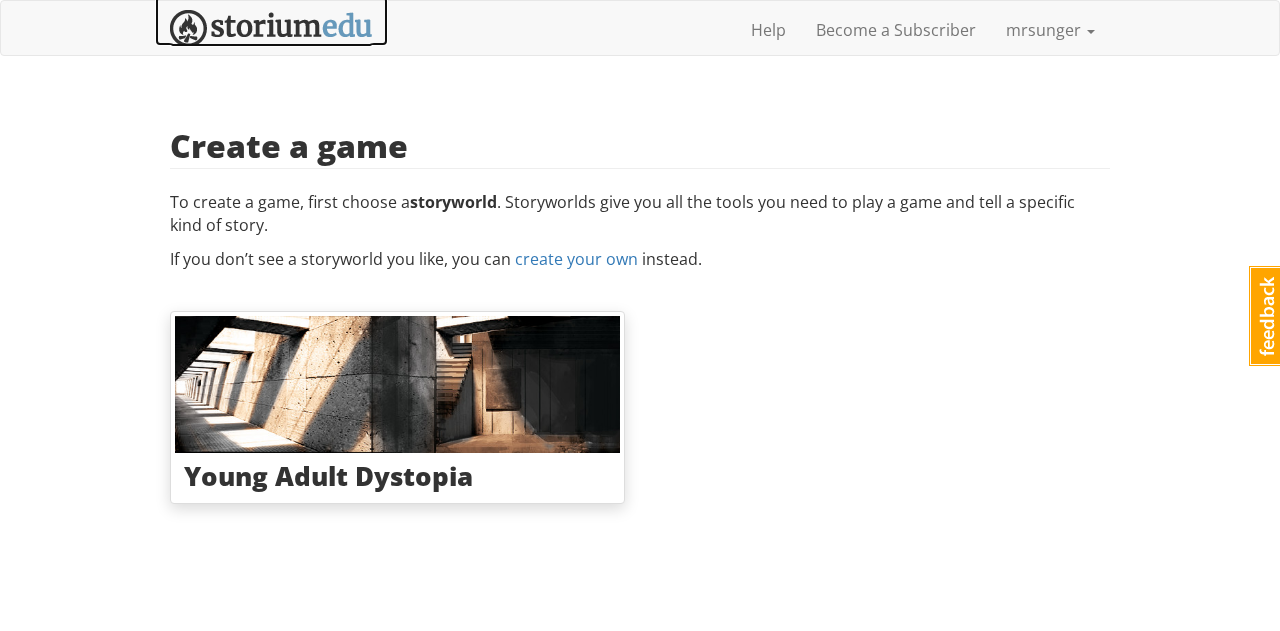 click at bounding box center (271, 28) 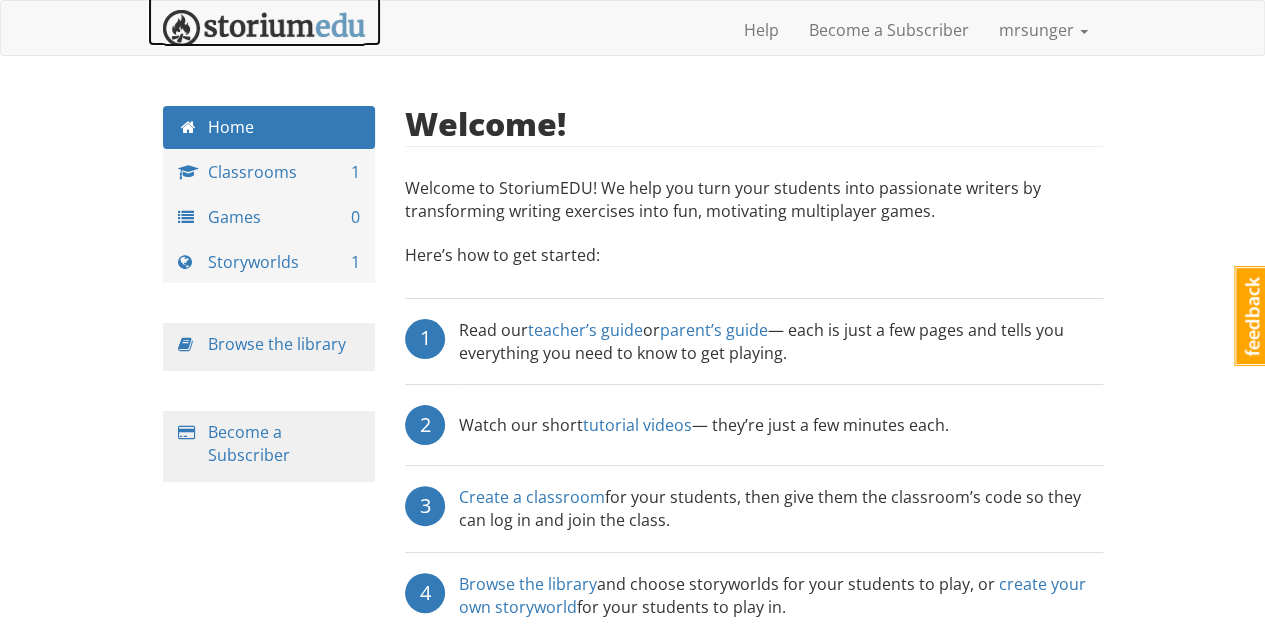 click at bounding box center (264, 28) 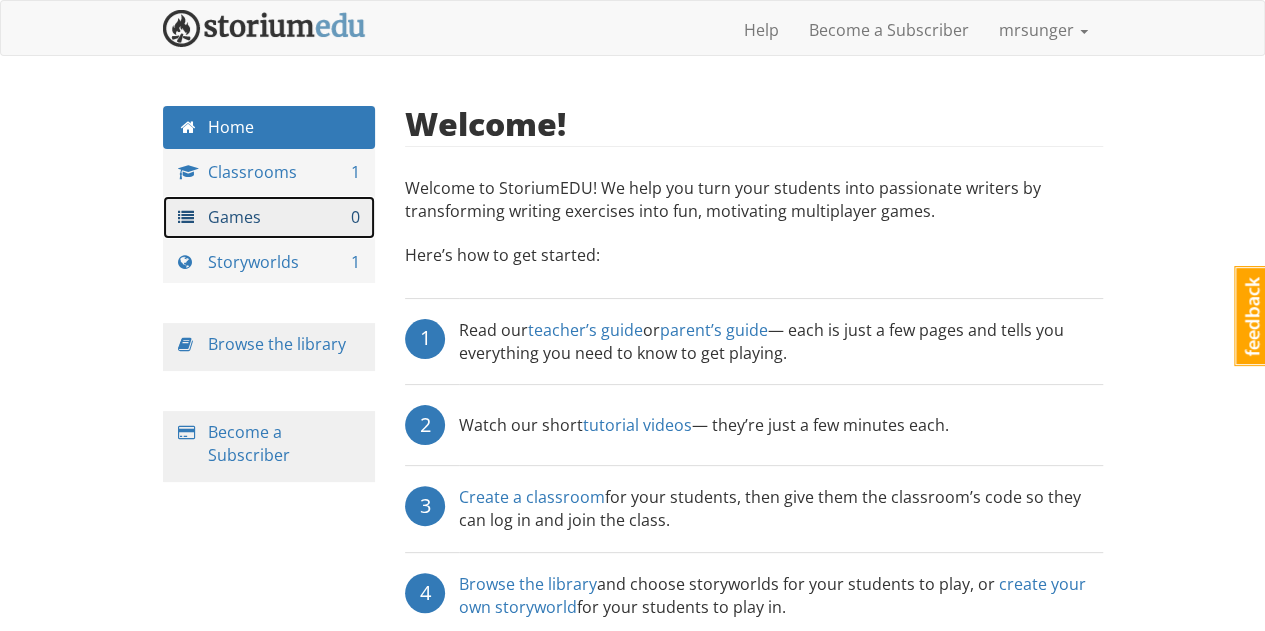 click on "Games   0" at bounding box center [269, 217] 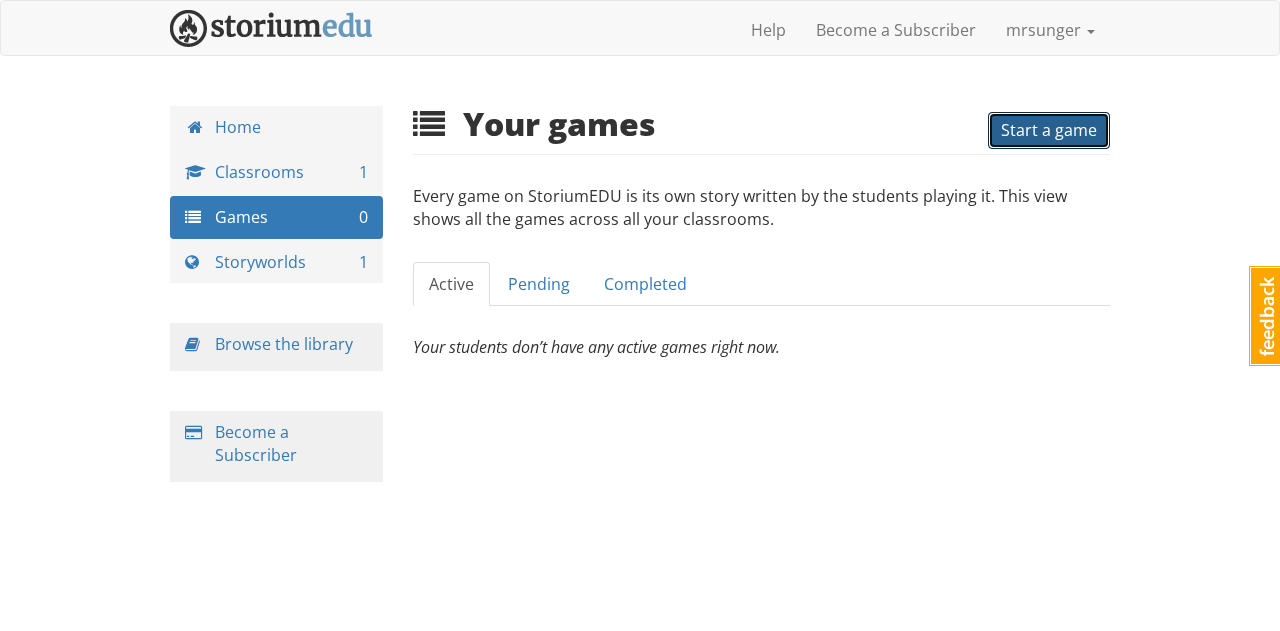 click on "Start a game" at bounding box center [1049, 130] 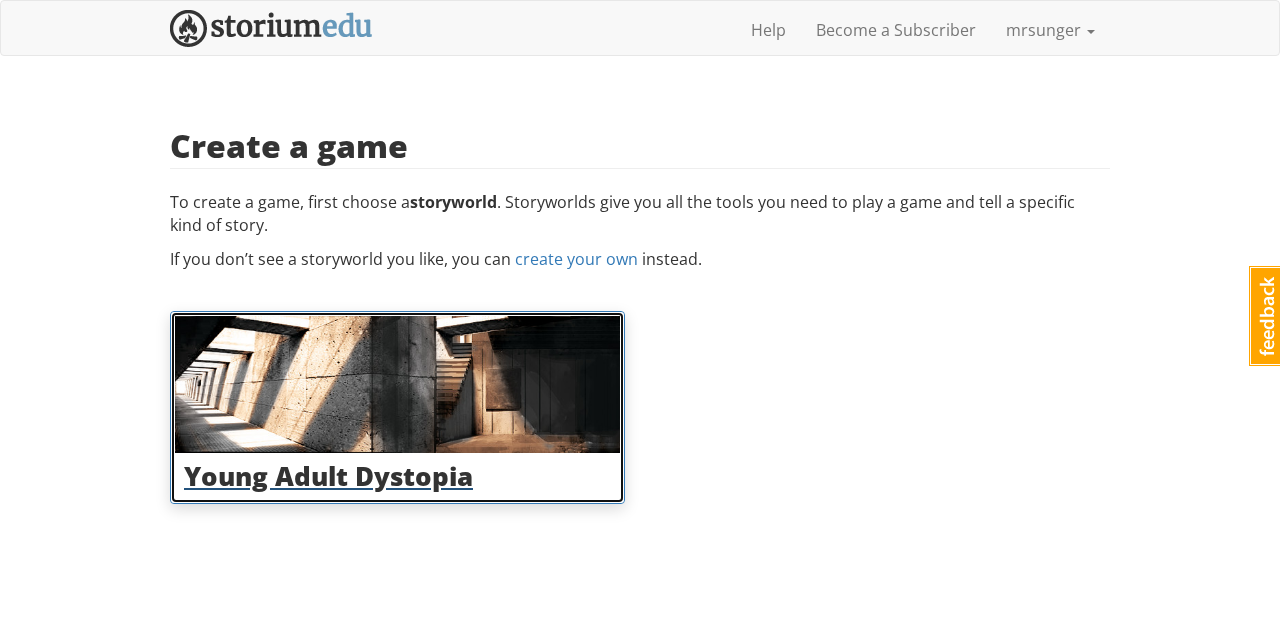 click at bounding box center [397, 384] 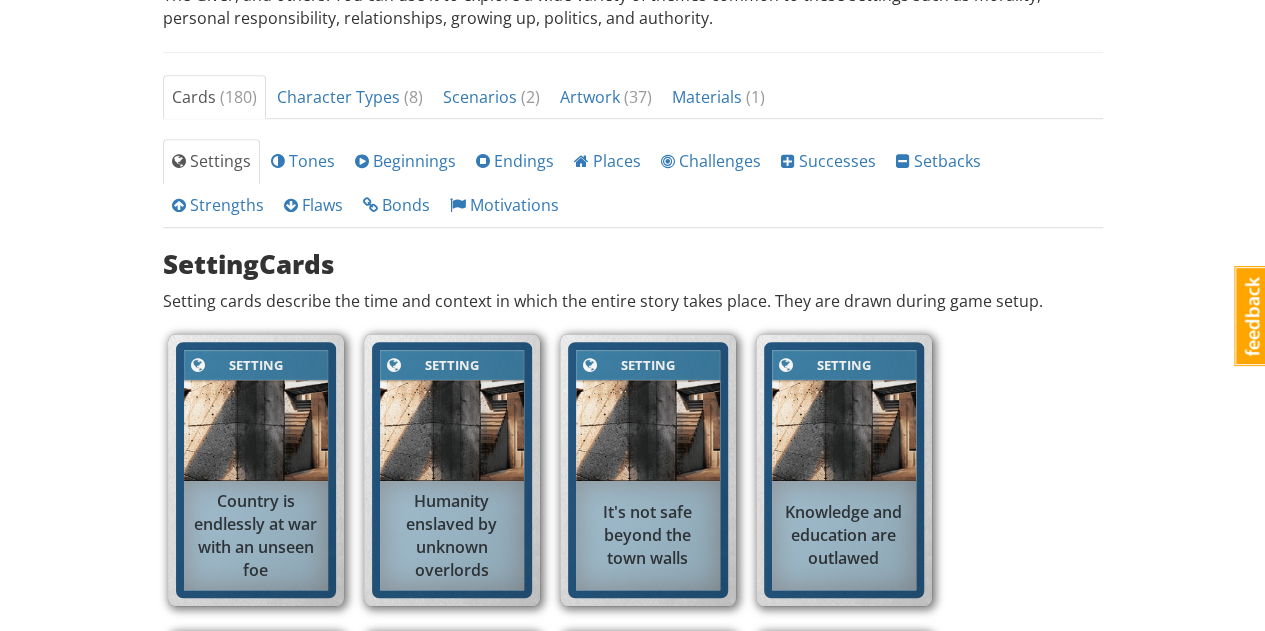 scroll, scrollTop: 863, scrollLeft: 0, axis: vertical 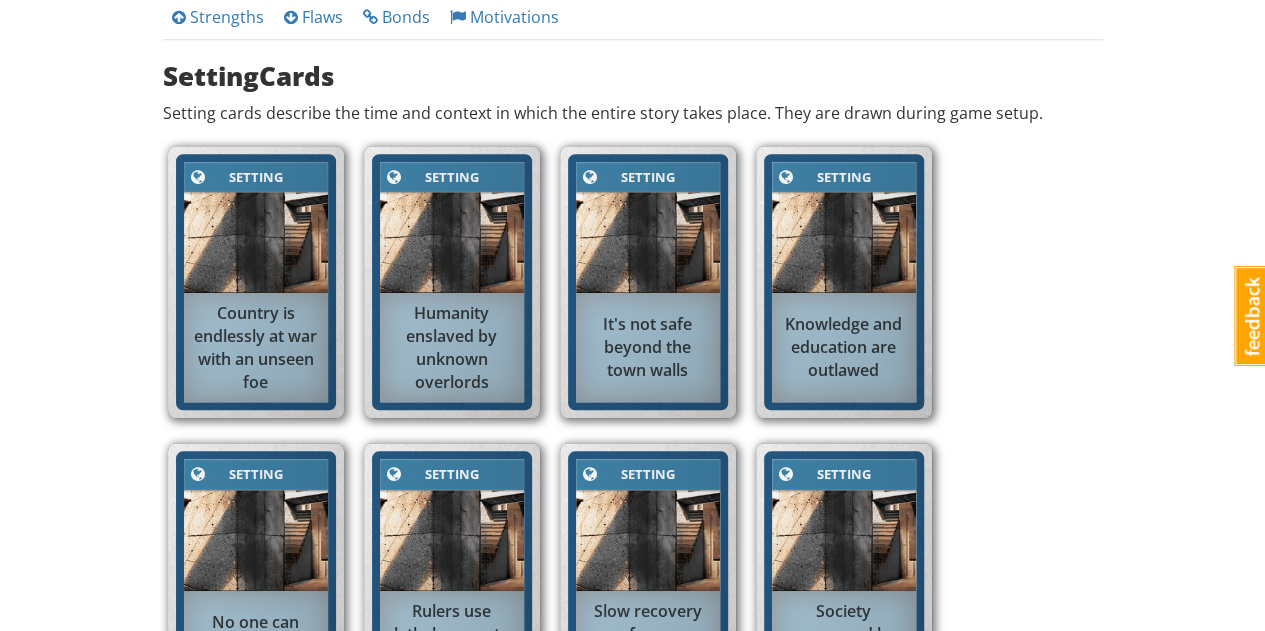 click on "Setting" at bounding box center (256, 177) 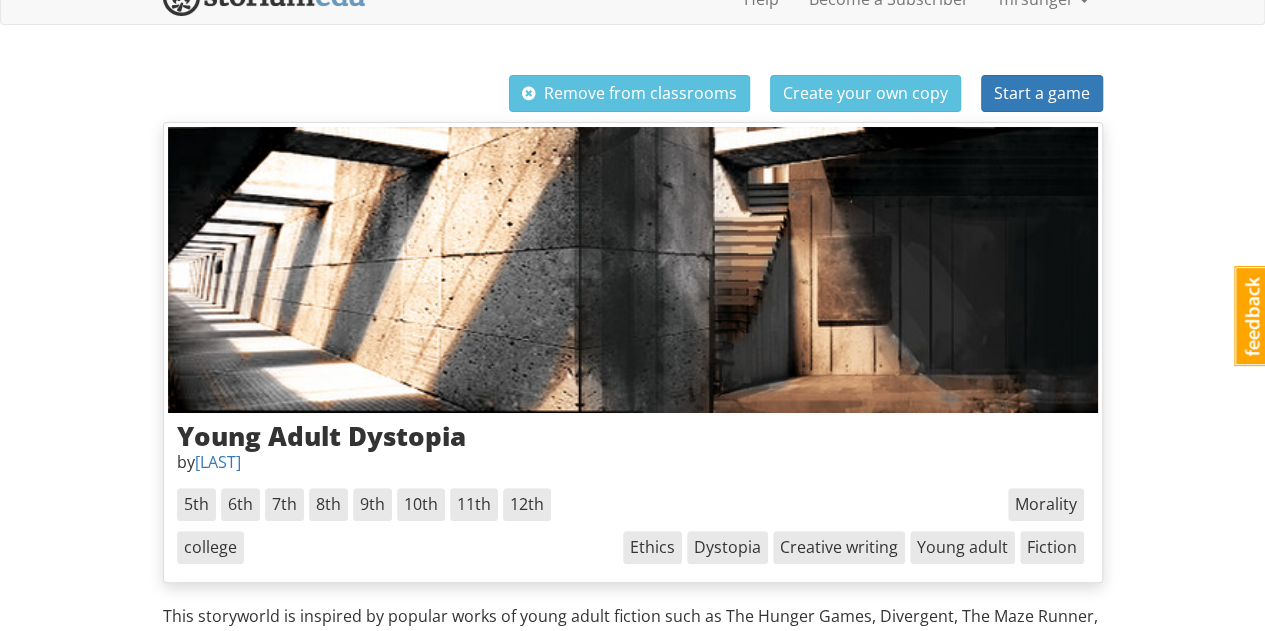 scroll, scrollTop: 0, scrollLeft: 0, axis: both 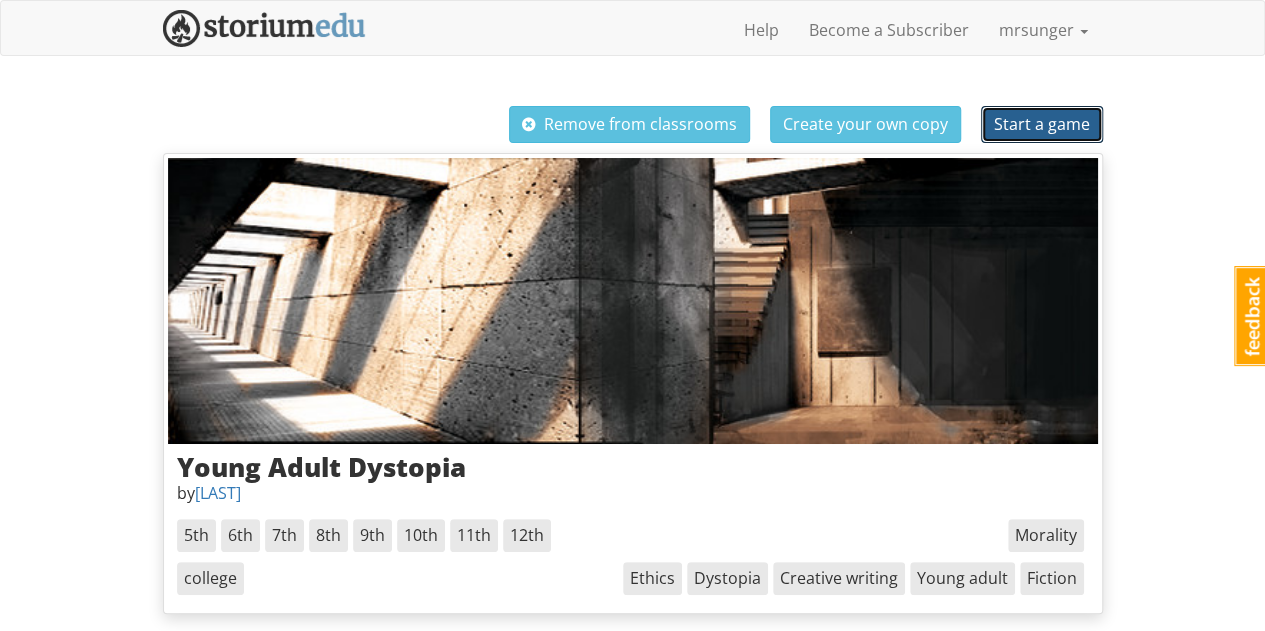 click on "Start a game" at bounding box center [1042, 124] 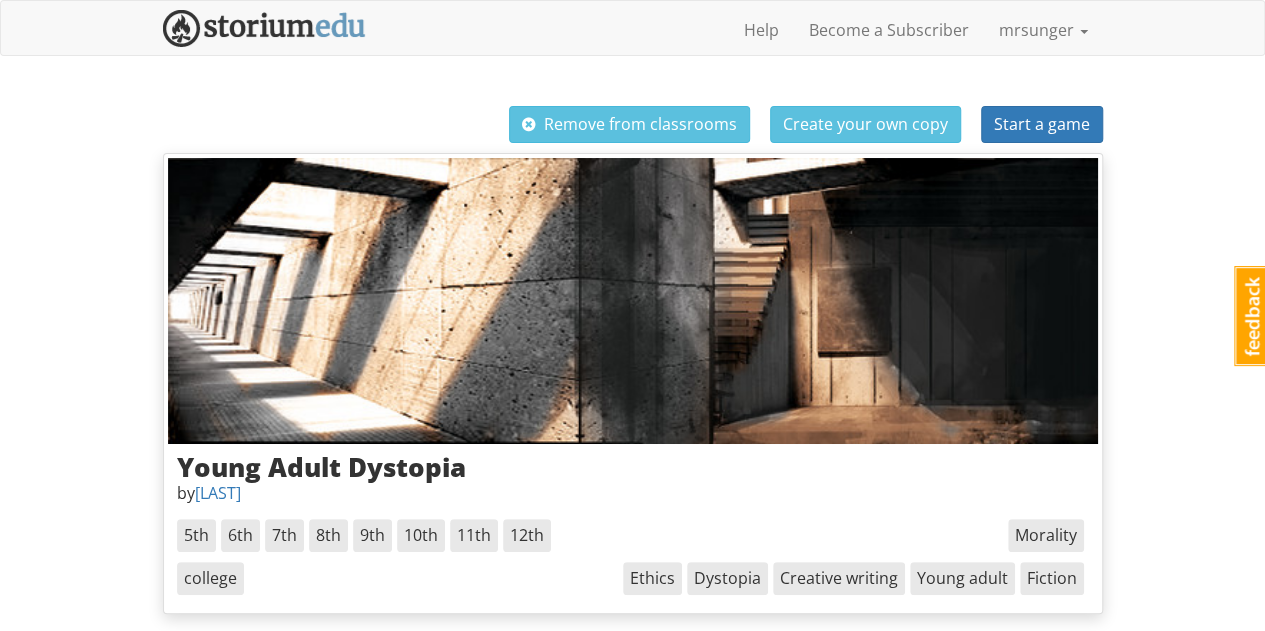 select on "jzj6bc" 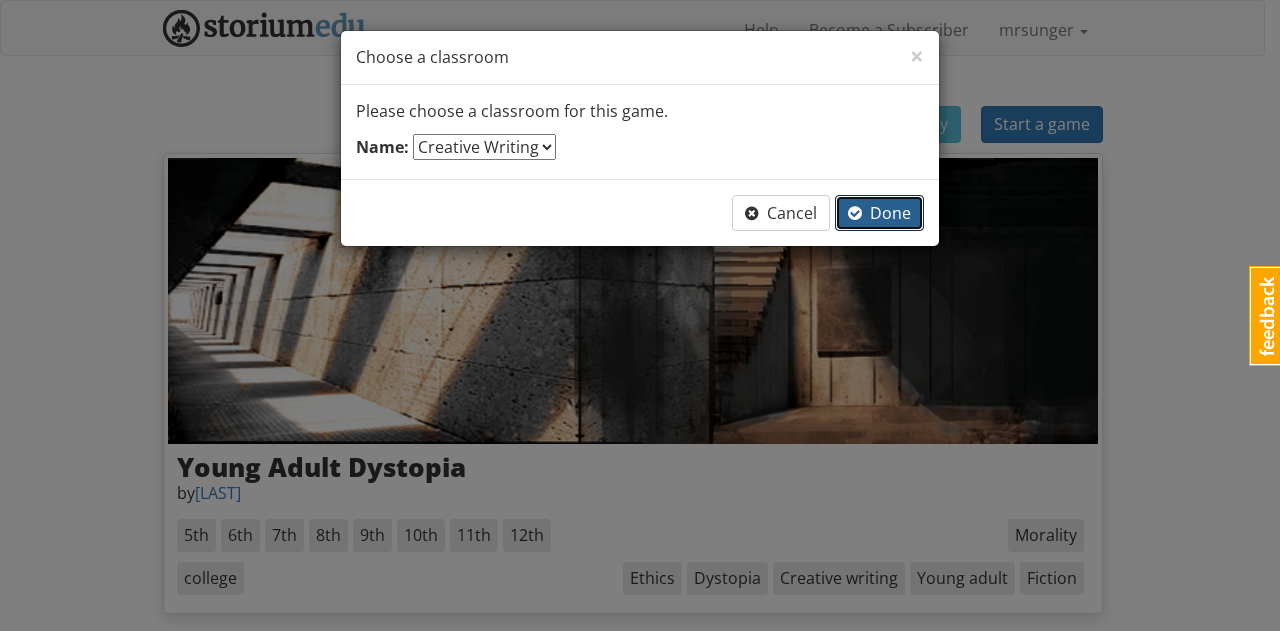 click on "Done" at bounding box center [879, 213] 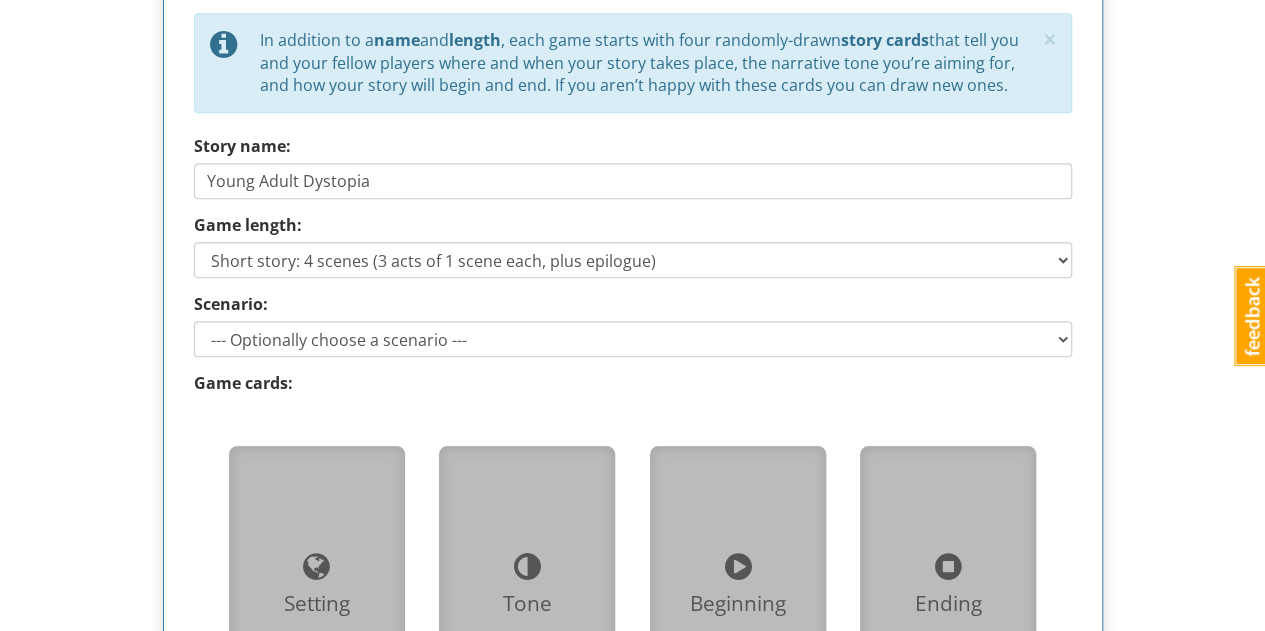 scroll, scrollTop: 996, scrollLeft: 0, axis: vertical 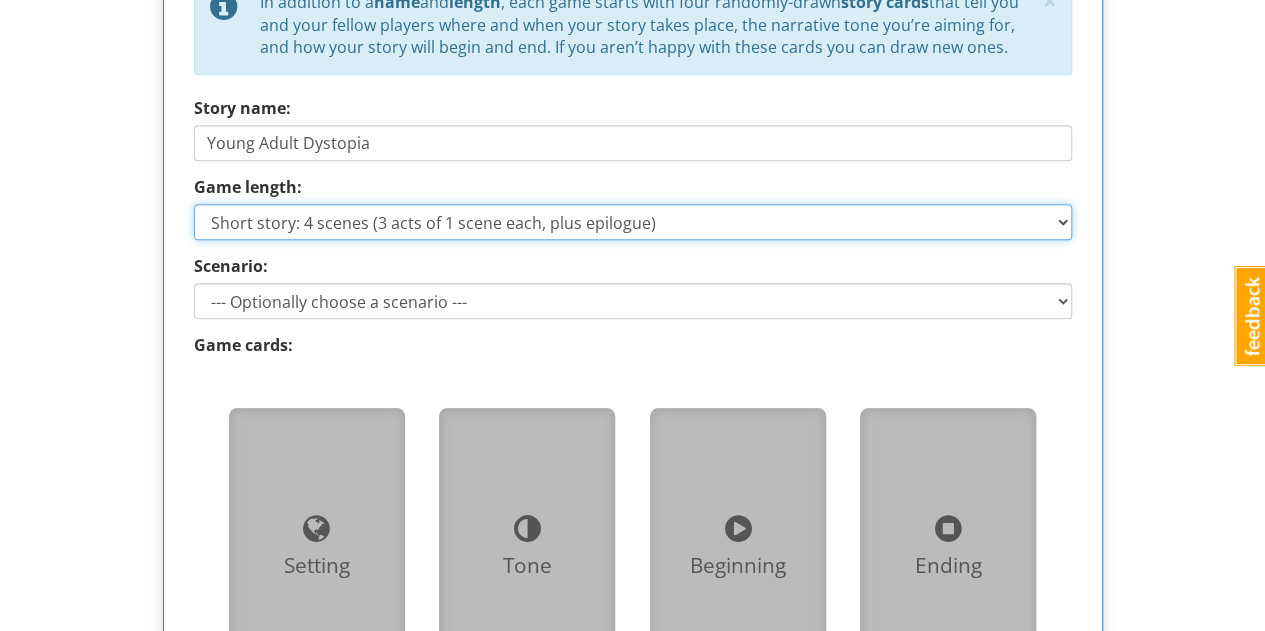 click on "Short story: 4 scenes (3 acts of 1 scene each, plus epilogue) Medium story: 7 scenes (3 acts of 2 scenes each, plus epilogue) Long story: 10 scenes (3 acts of 3 scenes each, plus epilogue)" at bounding box center (633, 222) 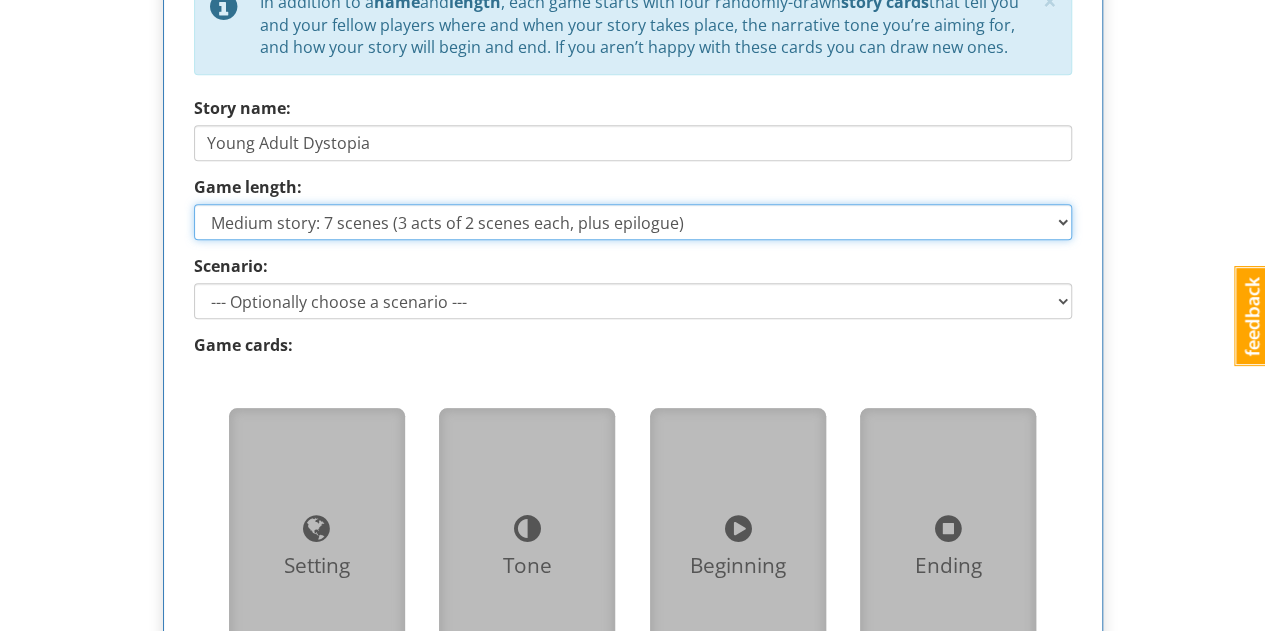 click on "Short story: 4 scenes (3 acts of 1 scene each, plus epilogue) Medium story: 7 scenes (3 acts of 2 scenes each, plus epilogue) Long story: 10 scenes (3 acts of 3 scenes each, plus epilogue)" at bounding box center (633, 222) 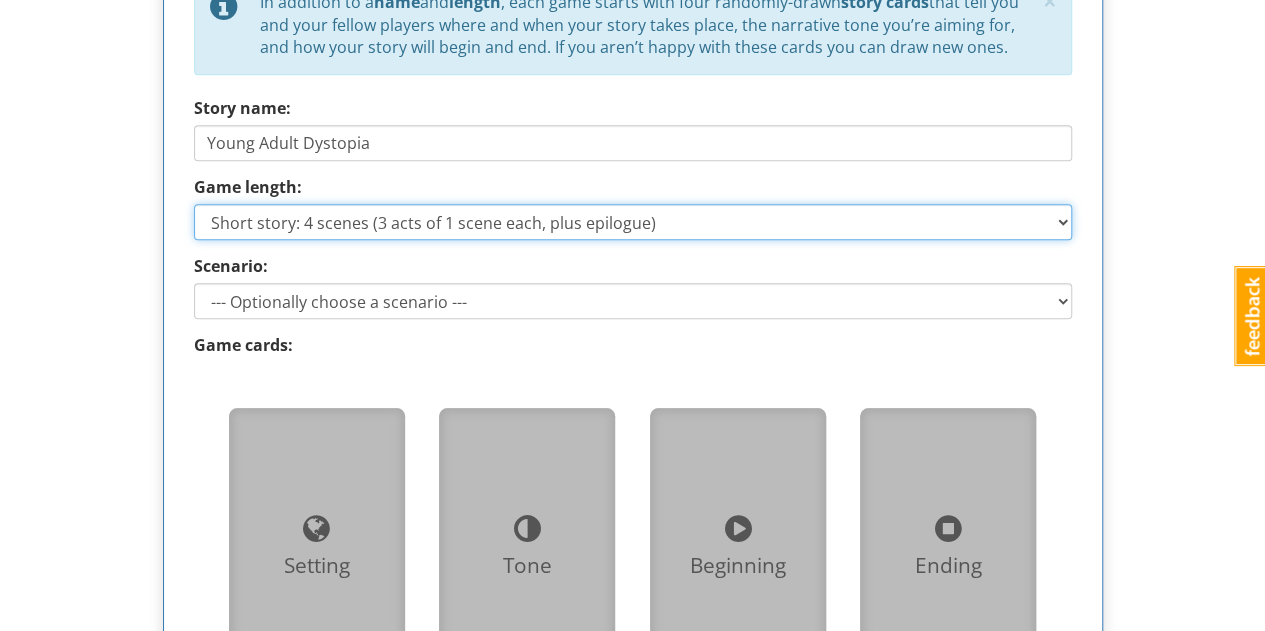 click on "Short story: 4 scenes (3 acts of 1 scene each, plus epilogue) Medium story: 7 scenes (3 acts of 2 scenes each, plus epilogue) Long story: 10 scenes (3 acts of 3 scenes each, plus epilogue)" at bounding box center [633, 222] 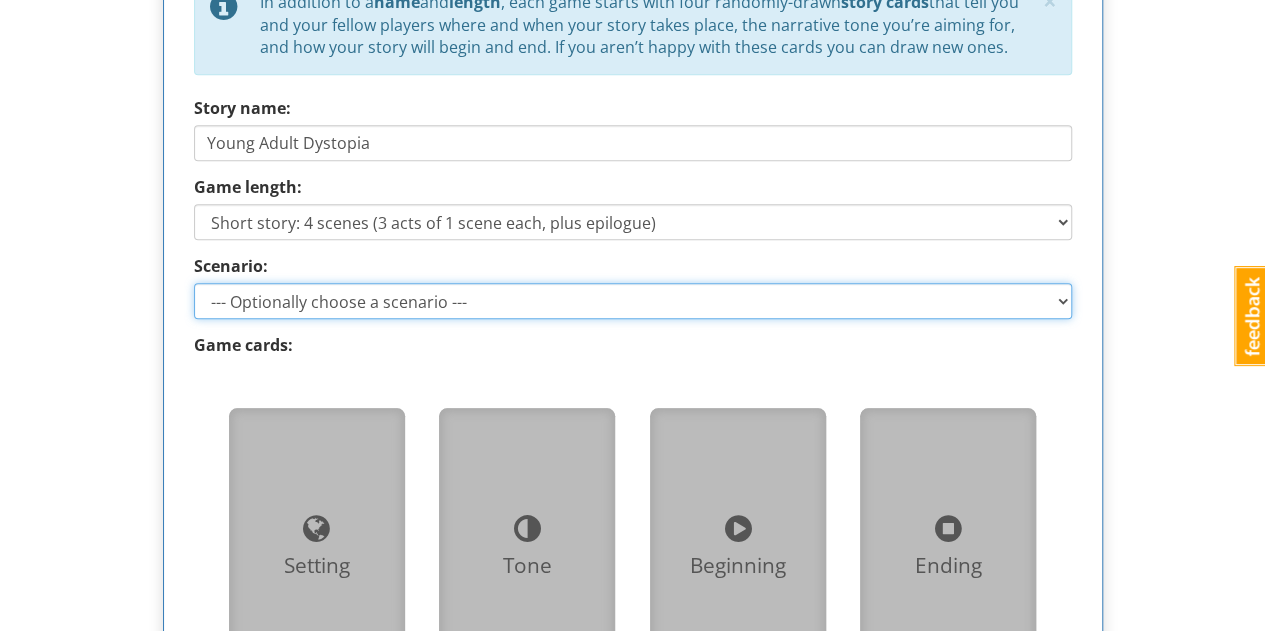 click on "--- Optionally choose a scenario --- Recovering the Past Beyond the Wall" at bounding box center [633, 301] 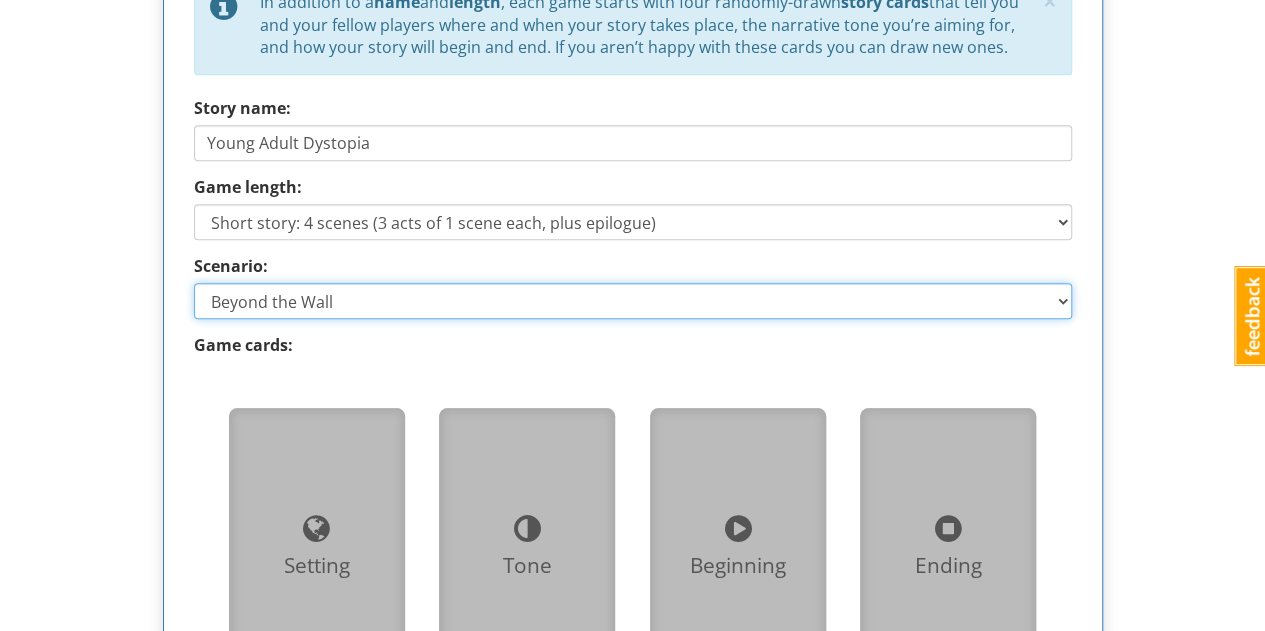 click on "--- Optionally choose a scenario --- Recovering the Past Beyond the Wall" at bounding box center (633, 301) 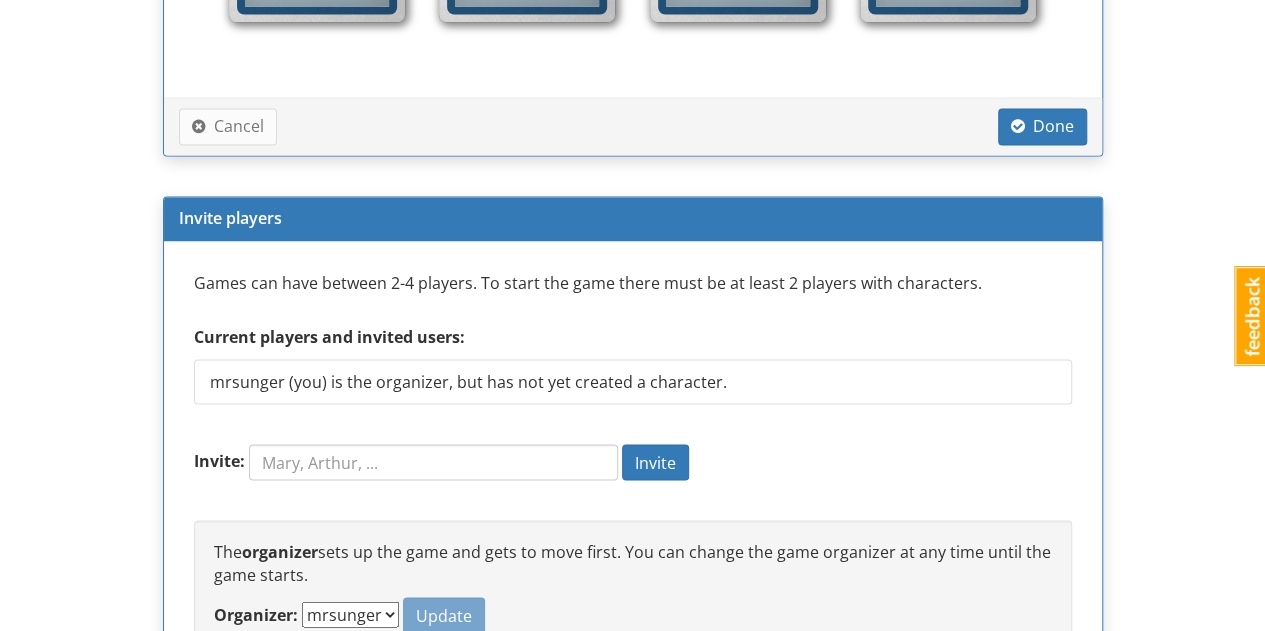 scroll, scrollTop: 1656, scrollLeft: 0, axis: vertical 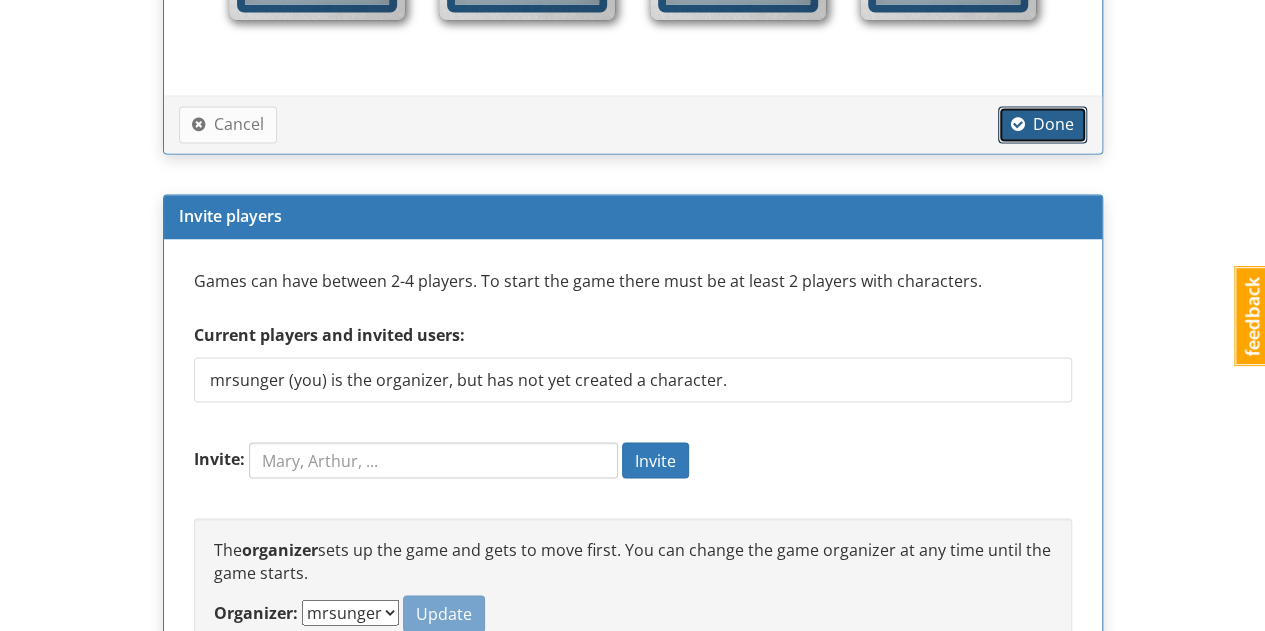 click on "Done" at bounding box center [1042, 124] 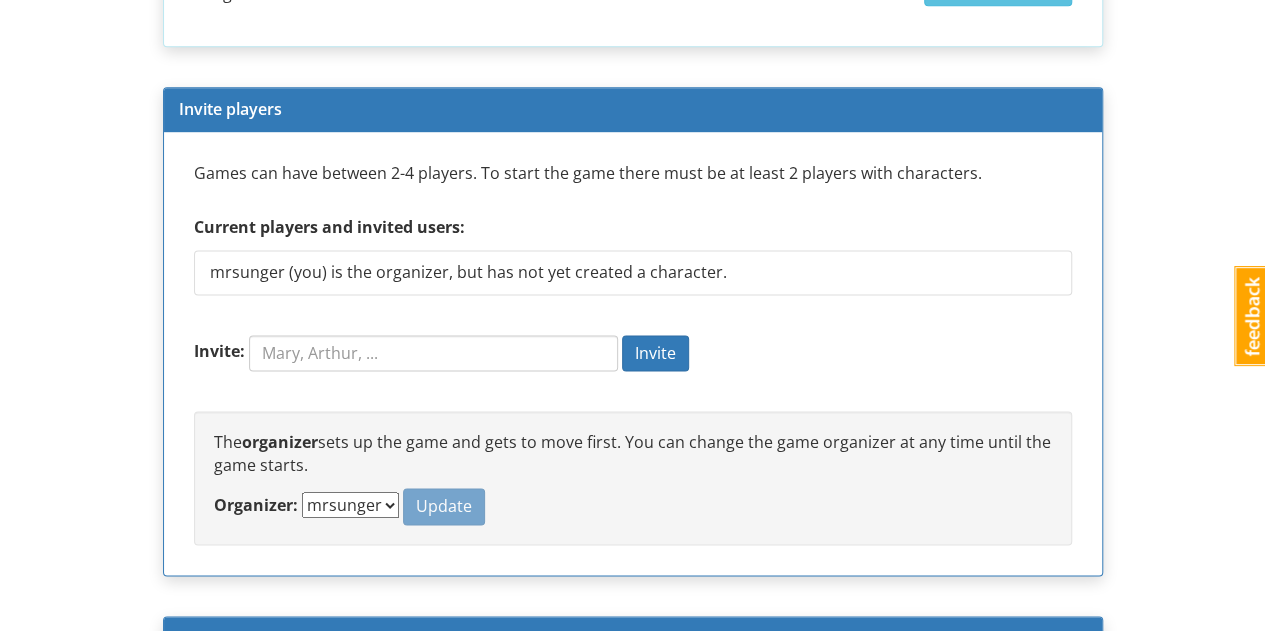 scroll, scrollTop: 1309, scrollLeft: 0, axis: vertical 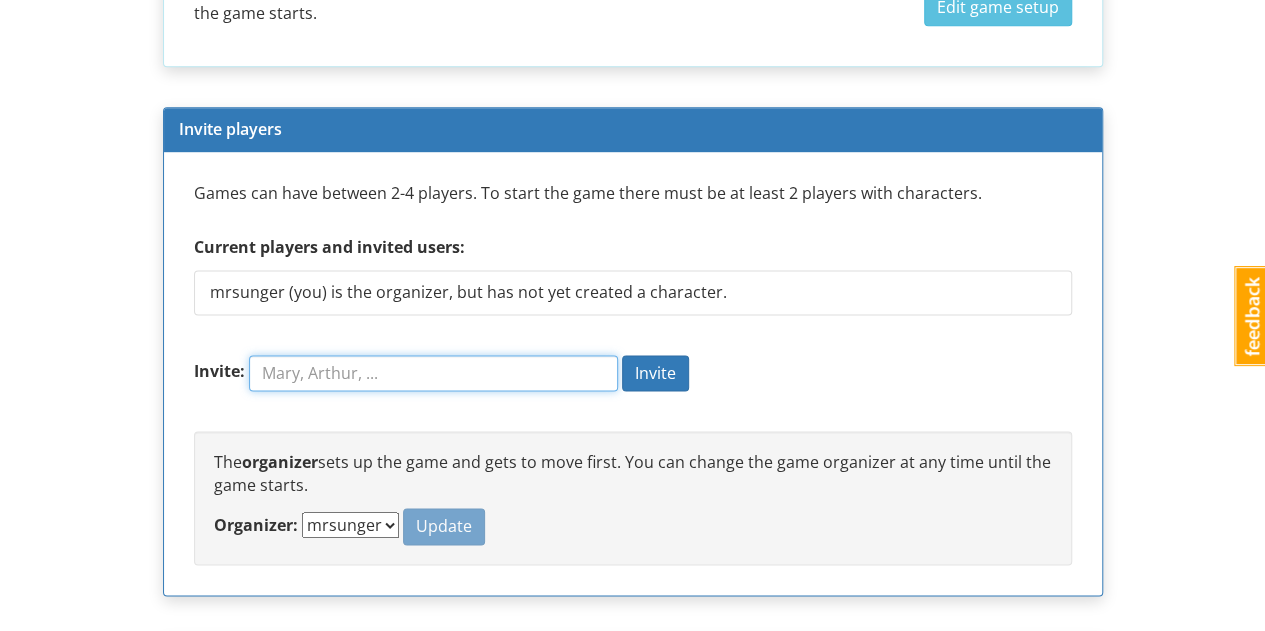 click on "Invite:" at bounding box center [433, 373] 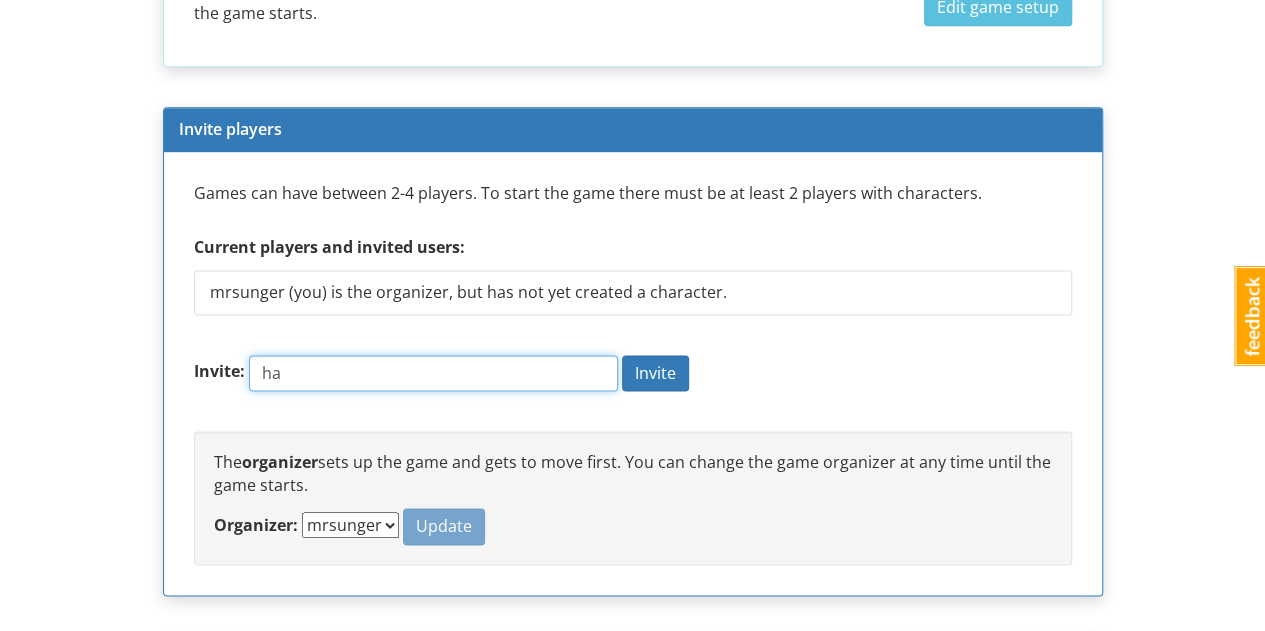 type on "h" 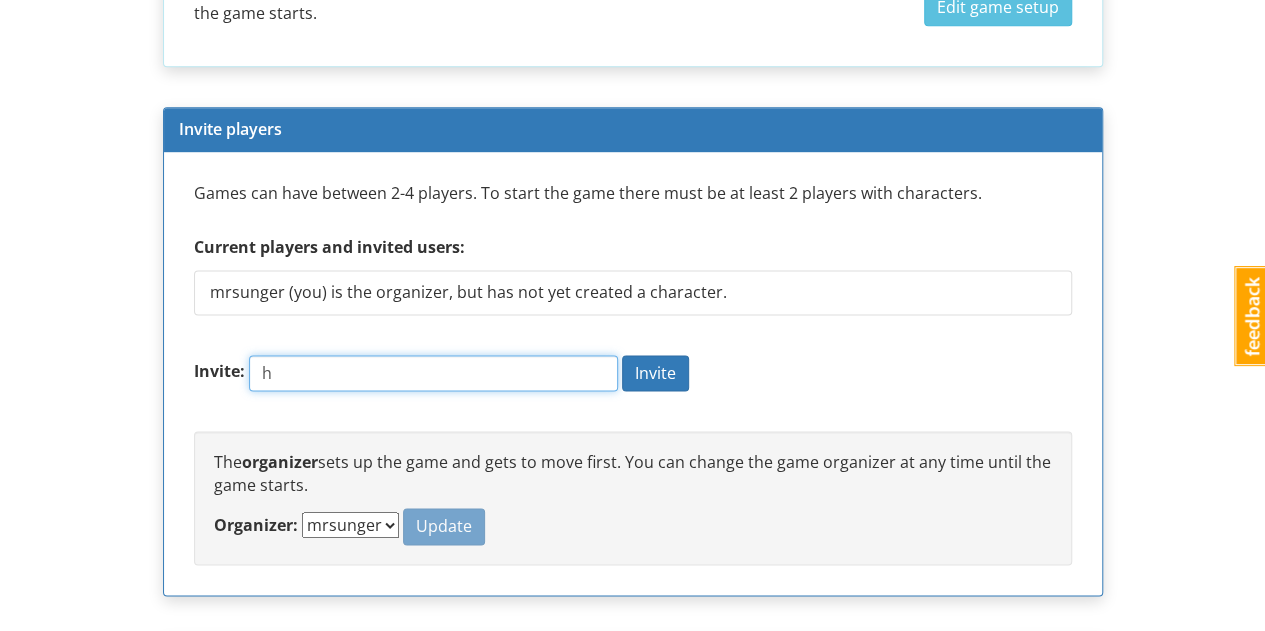 type 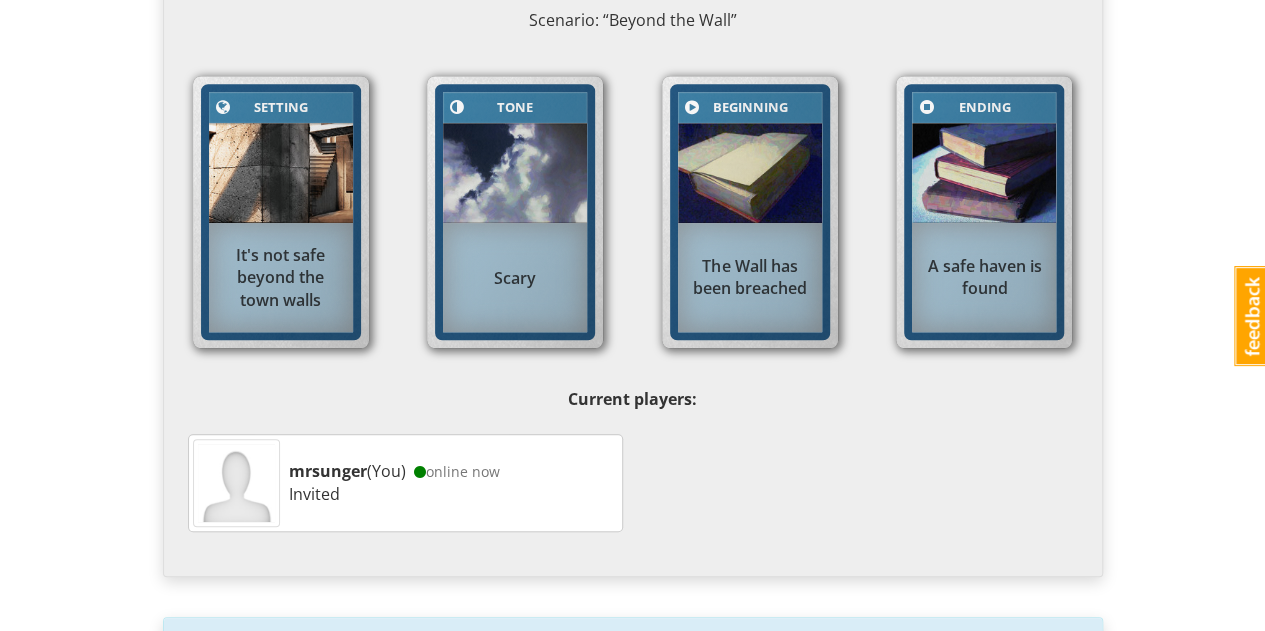 scroll, scrollTop: 422, scrollLeft: 0, axis: vertical 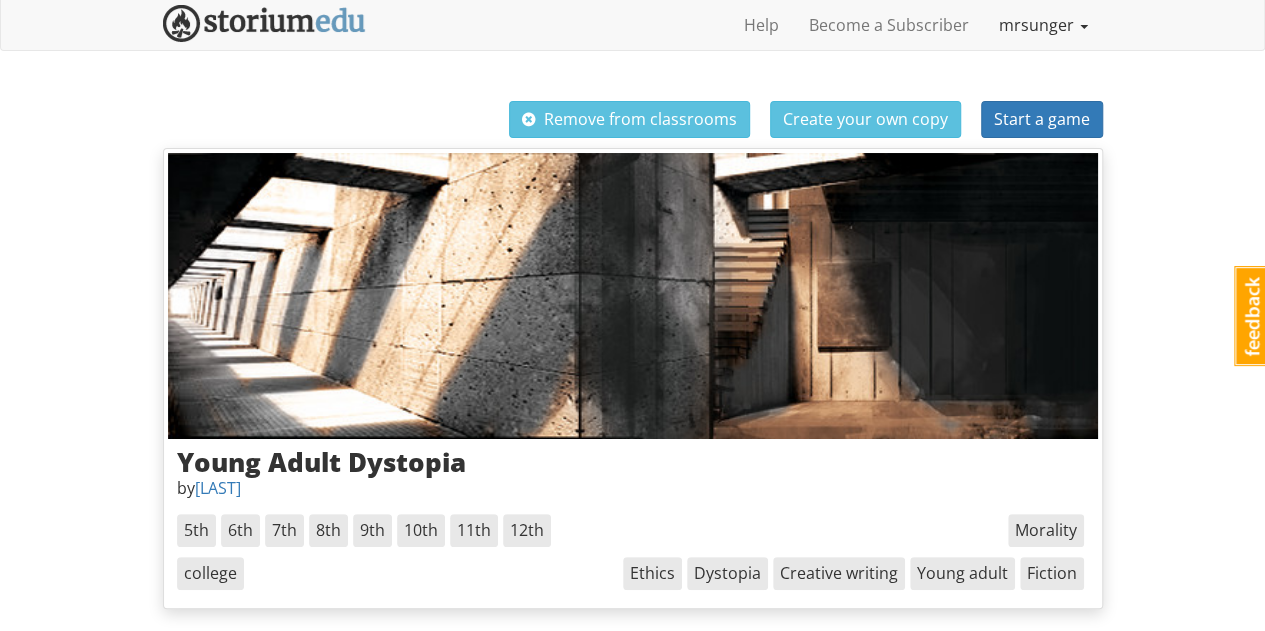 click on "mrsunger" at bounding box center (1043, 25) 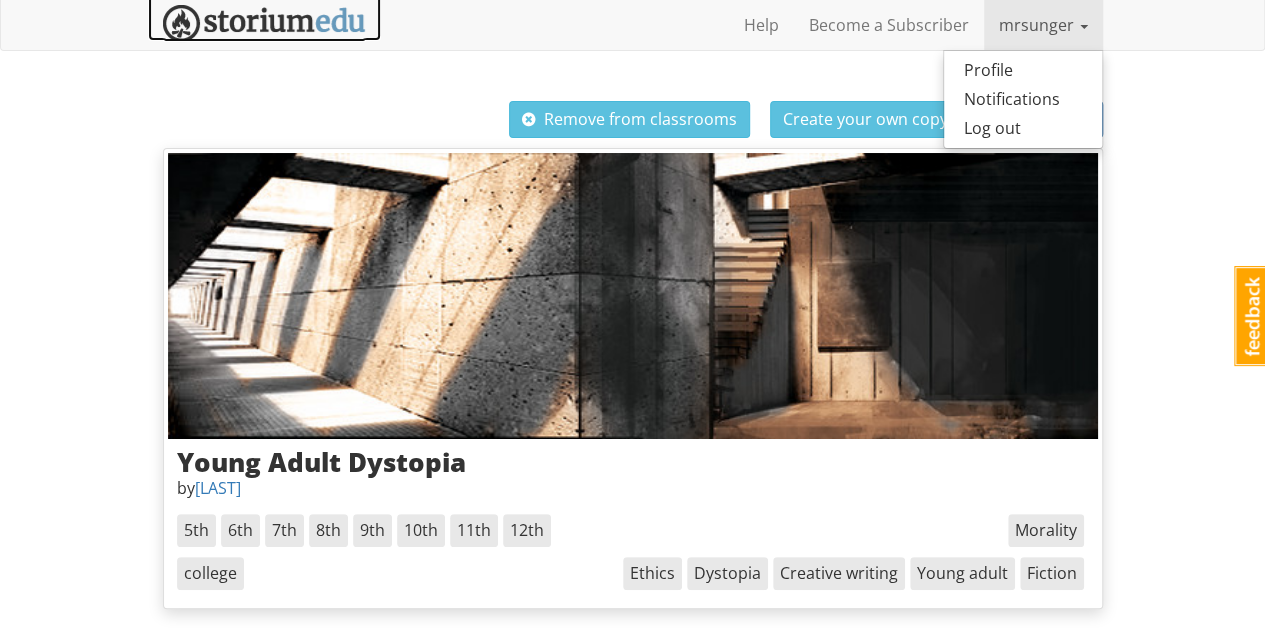 click at bounding box center (264, 23) 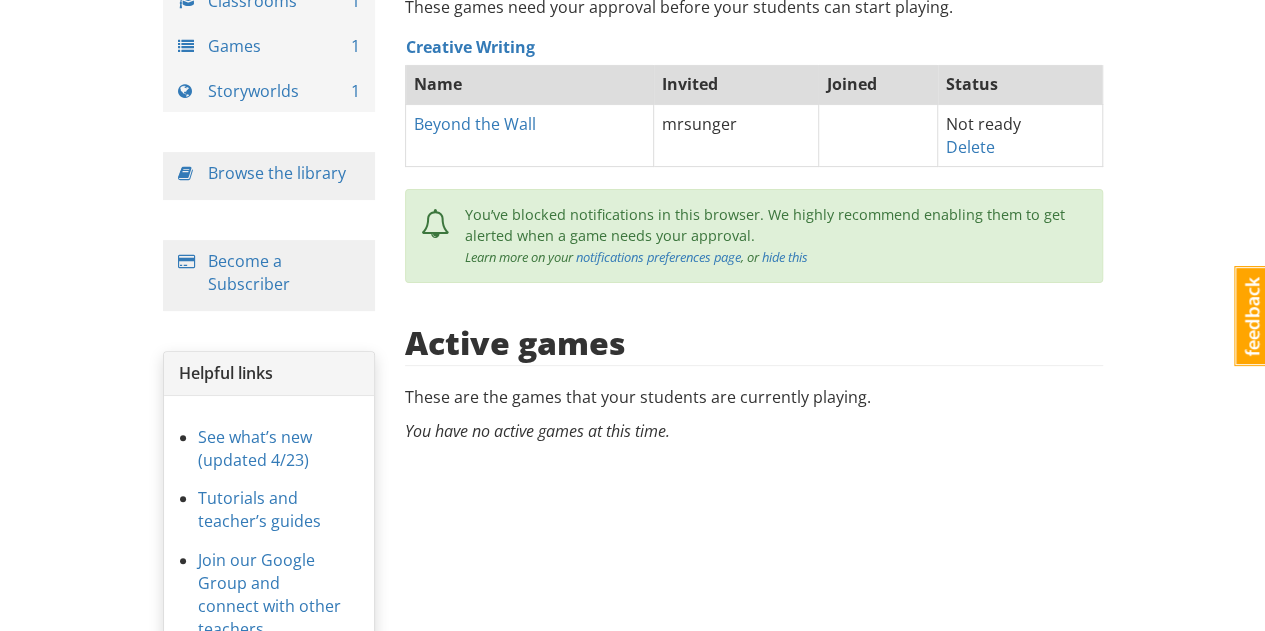 scroll, scrollTop: 65, scrollLeft: 0, axis: vertical 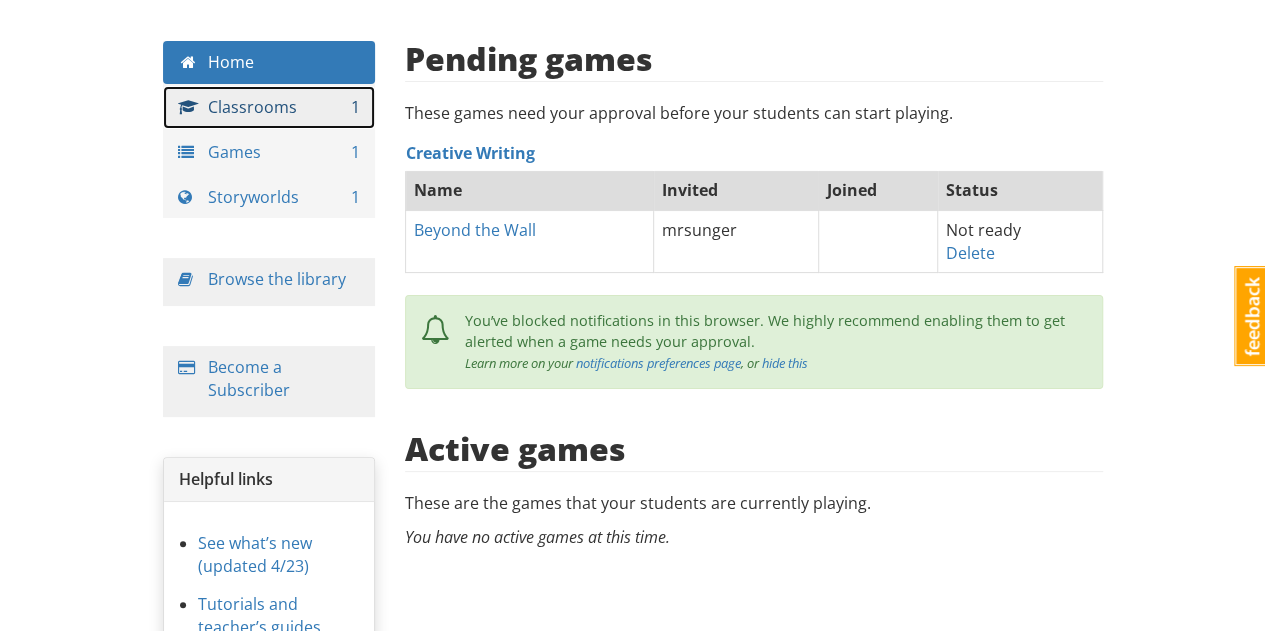 click on "Classrooms   1" at bounding box center [269, 107] 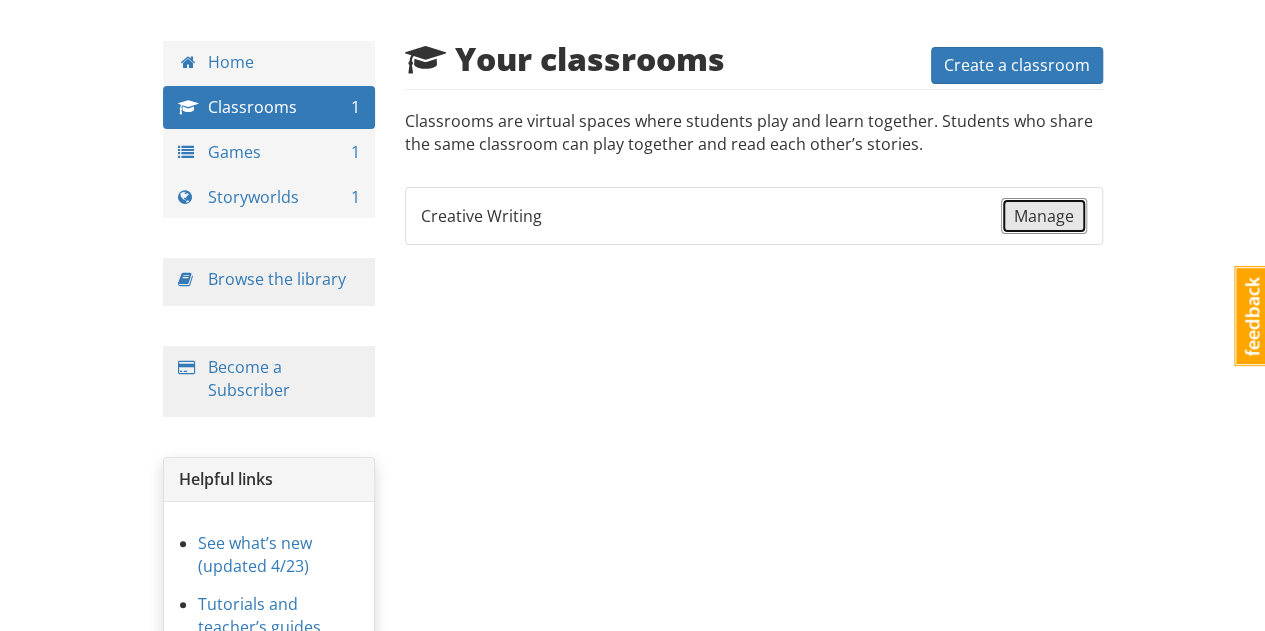 click on "Manage" at bounding box center [1044, 216] 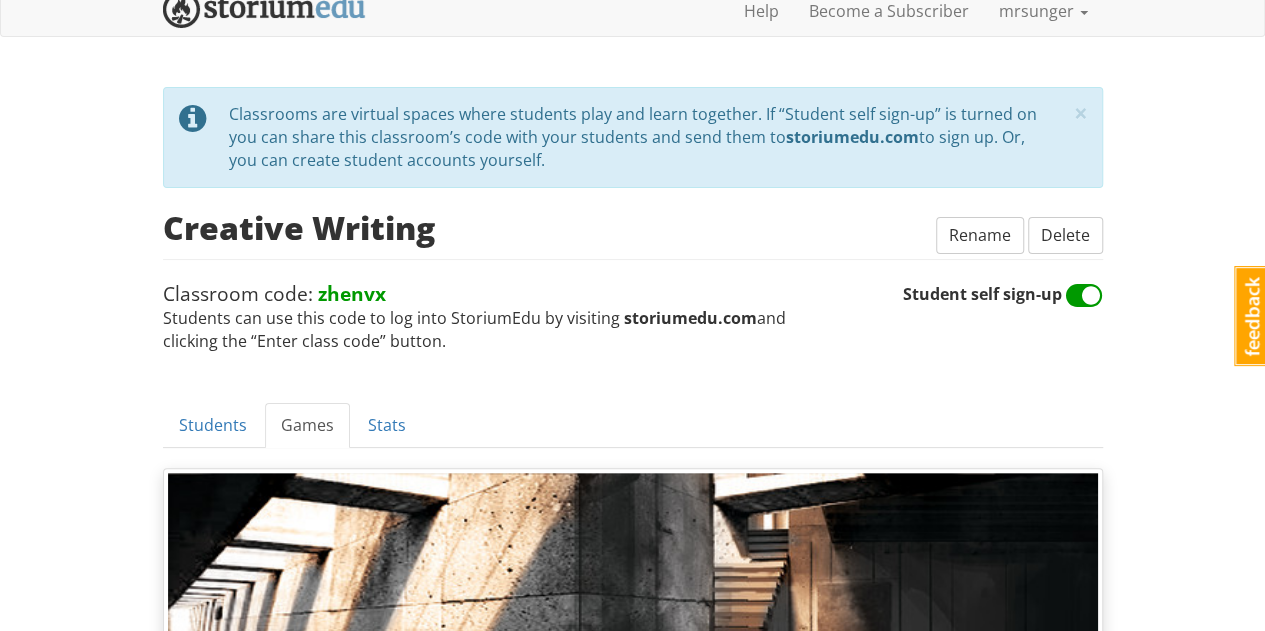 scroll, scrollTop: 4, scrollLeft: 0, axis: vertical 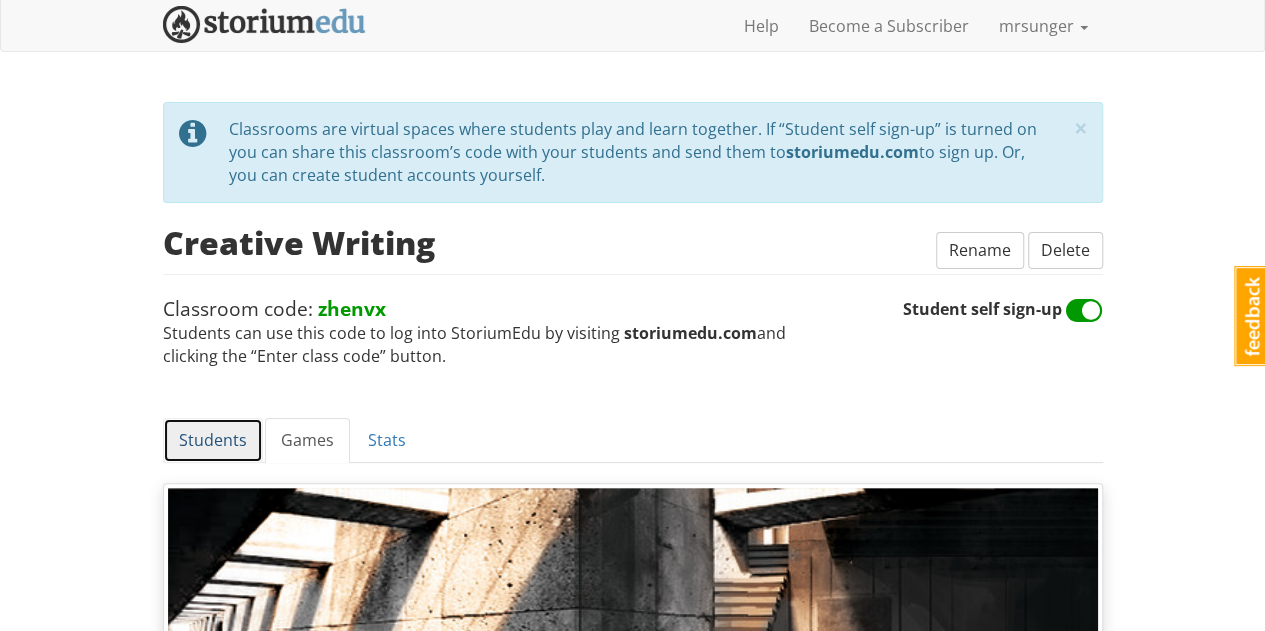 click on "Students" at bounding box center (213, 440) 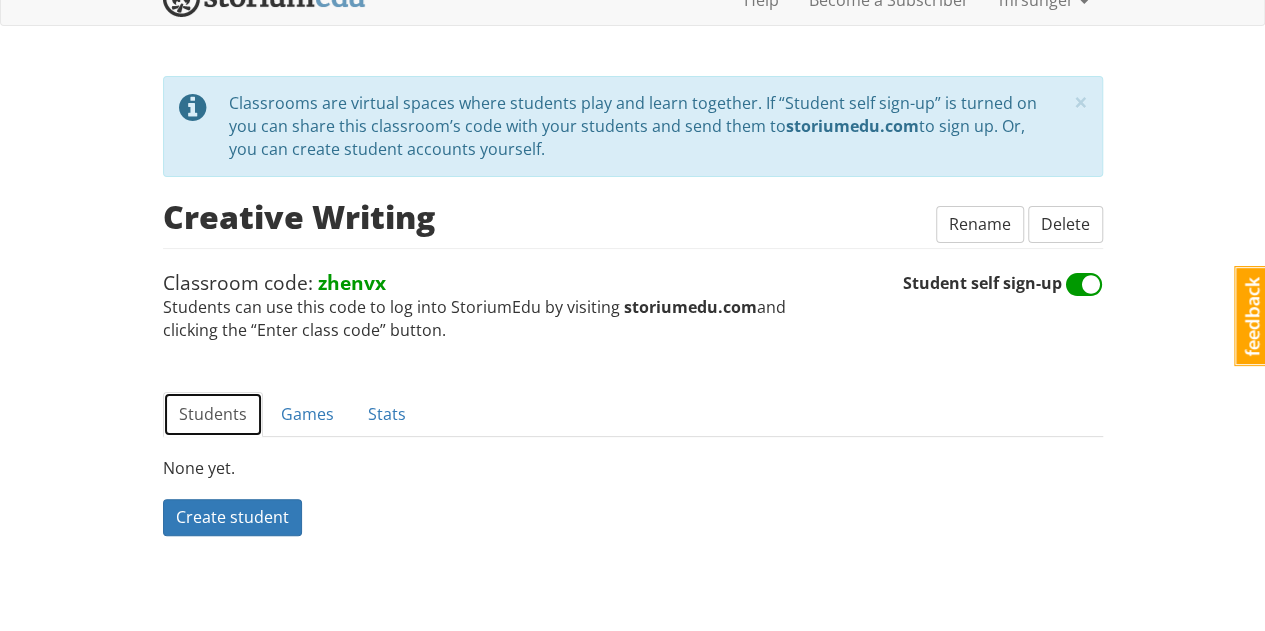 scroll, scrollTop: 30, scrollLeft: 0, axis: vertical 